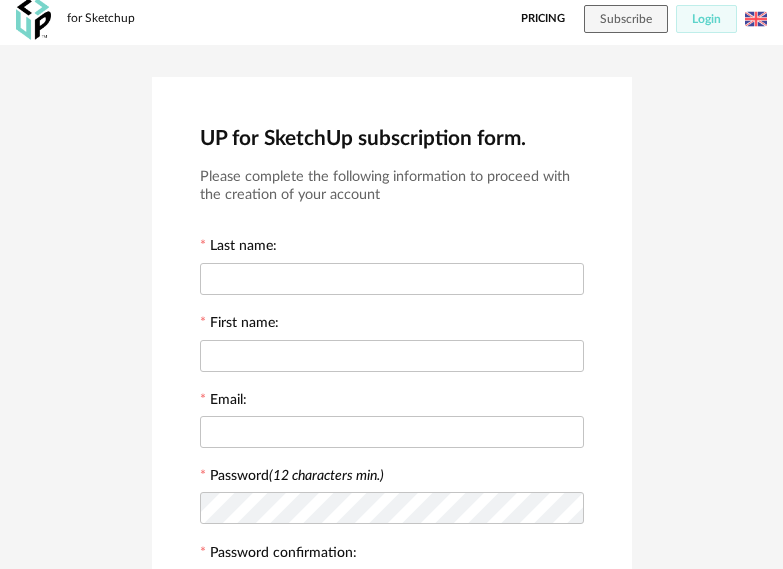 scroll, scrollTop: 0, scrollLeft: 0, axis: both 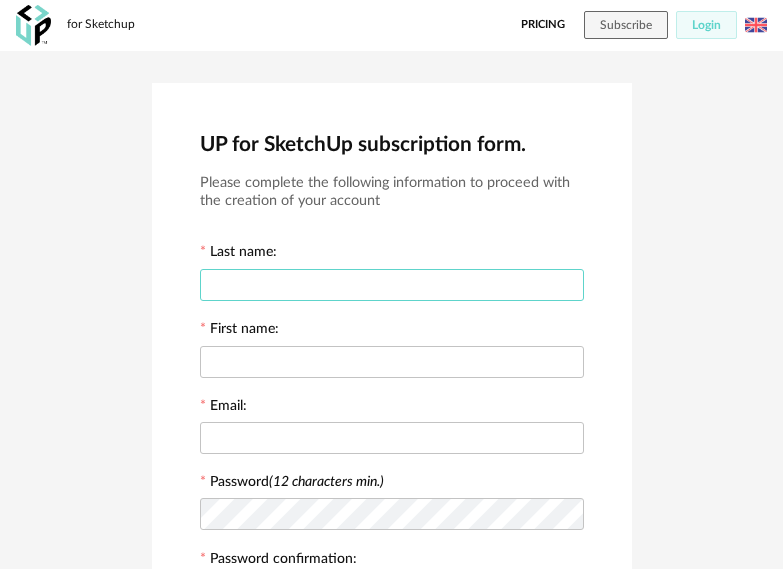 click at bounding box center (392, 285) 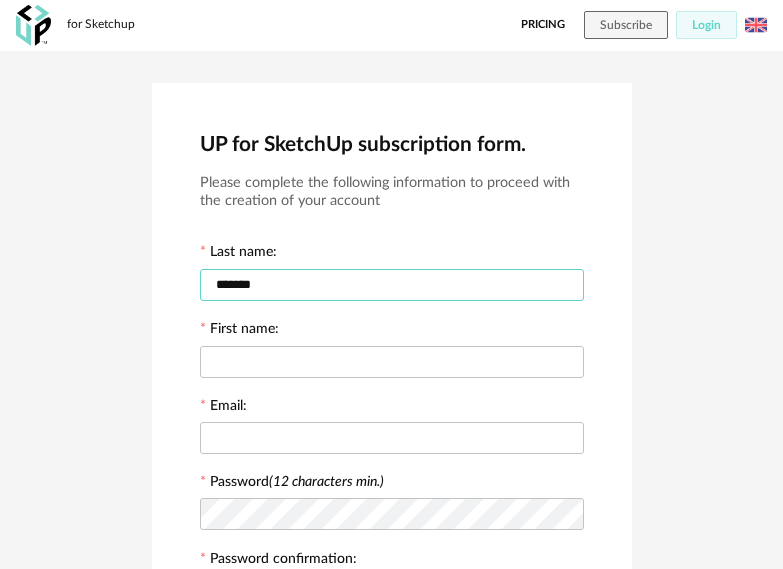 type on "*******" 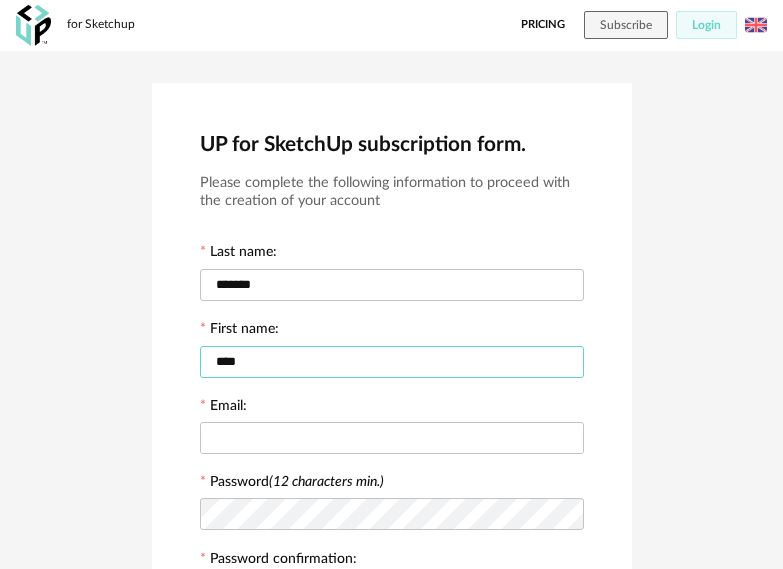 type on "****" 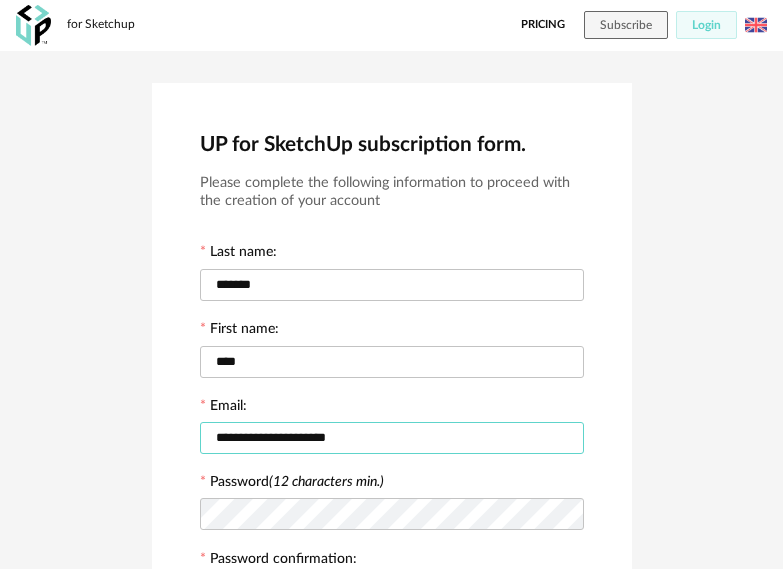 type on "**********" 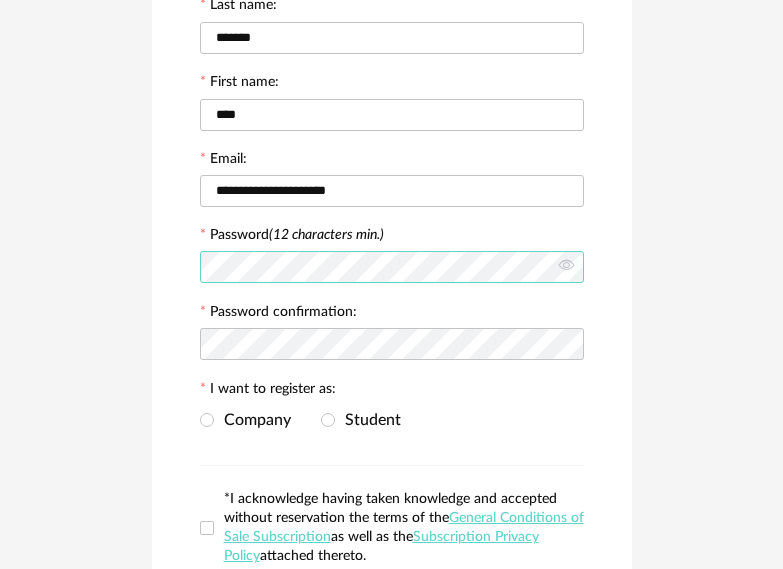 scroll, scrollTop: 300, scrollLeft: 0, axis: vertical 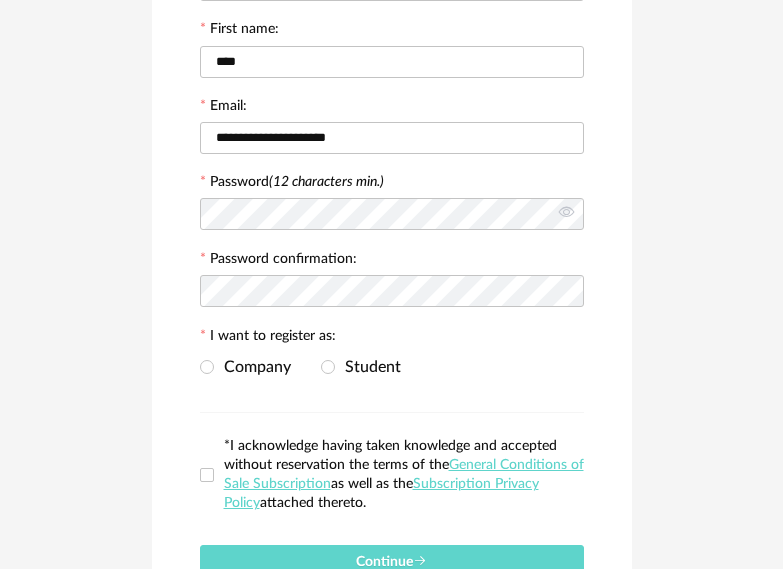 click at bounding box center (392, 291) 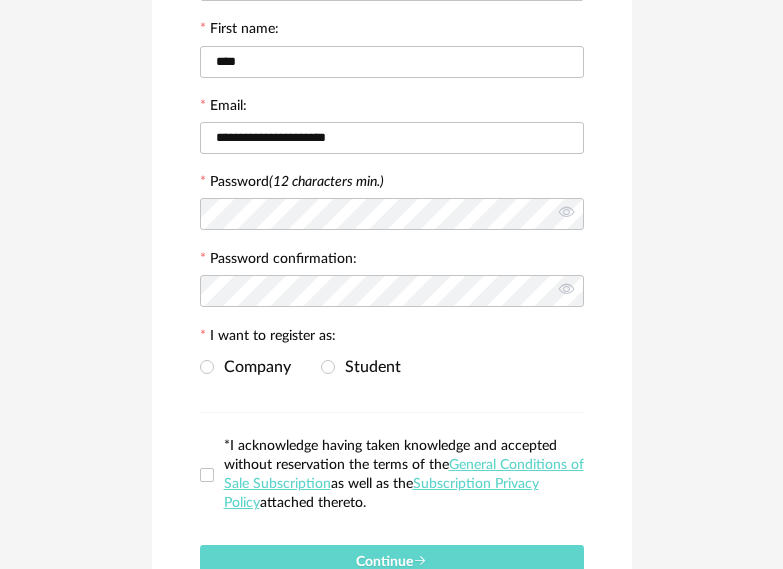 click on "Company   Student" at bounding box center (392, 368) 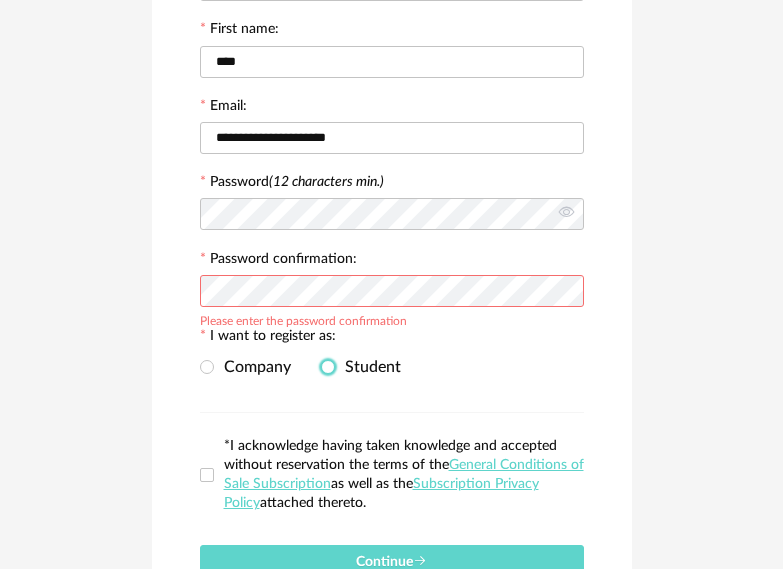 click at bounding box center [328, 367] 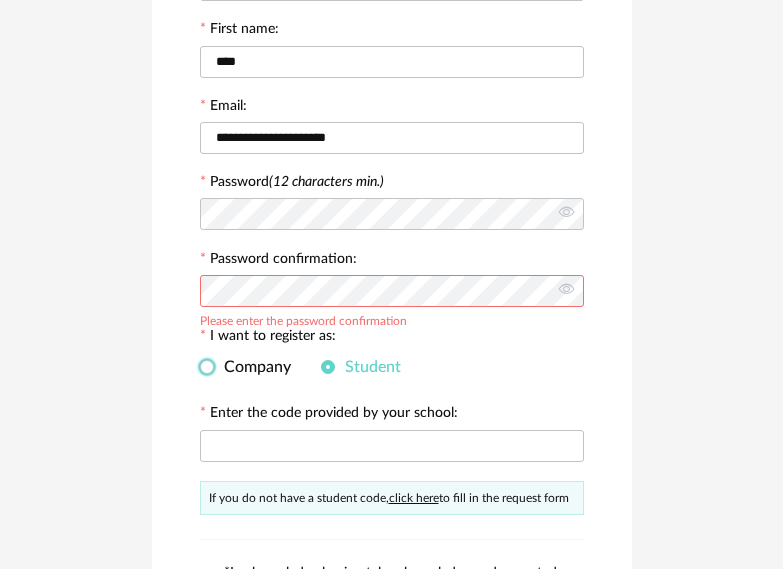 click on "Company" at bounding box center [252, 367] 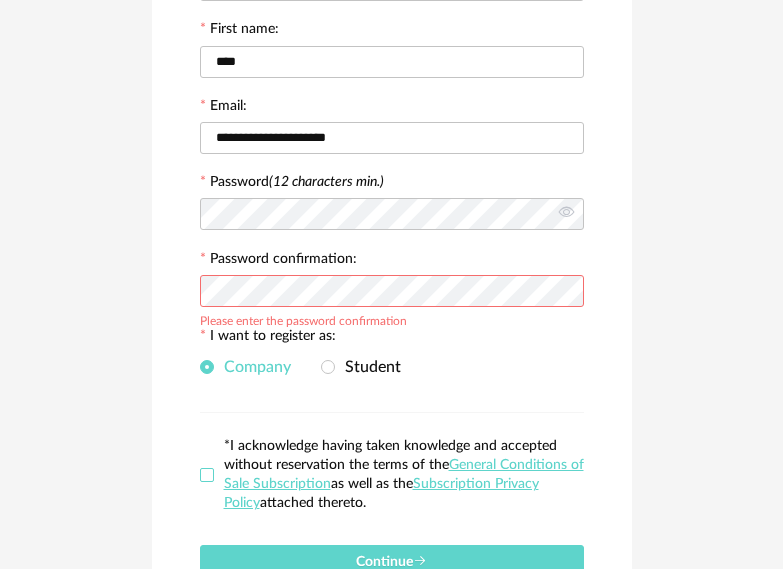 click at bounding box center [207, 475] 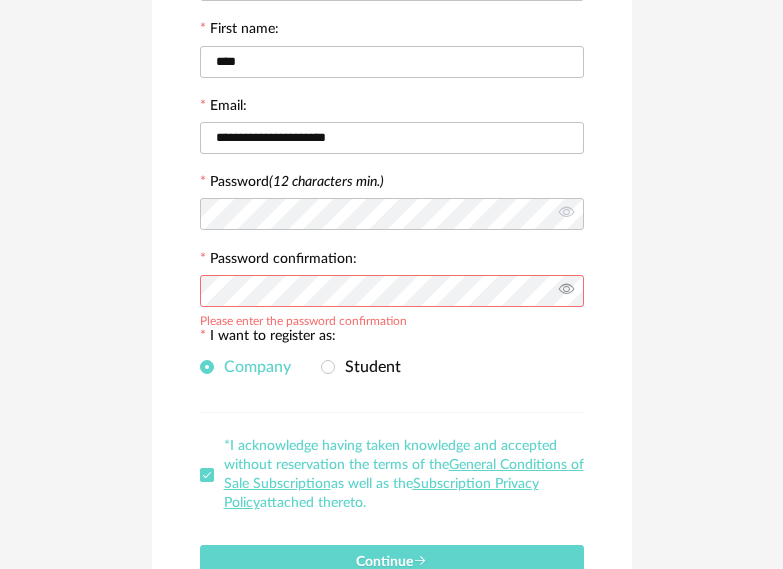 click at bounding box center (566, 291) 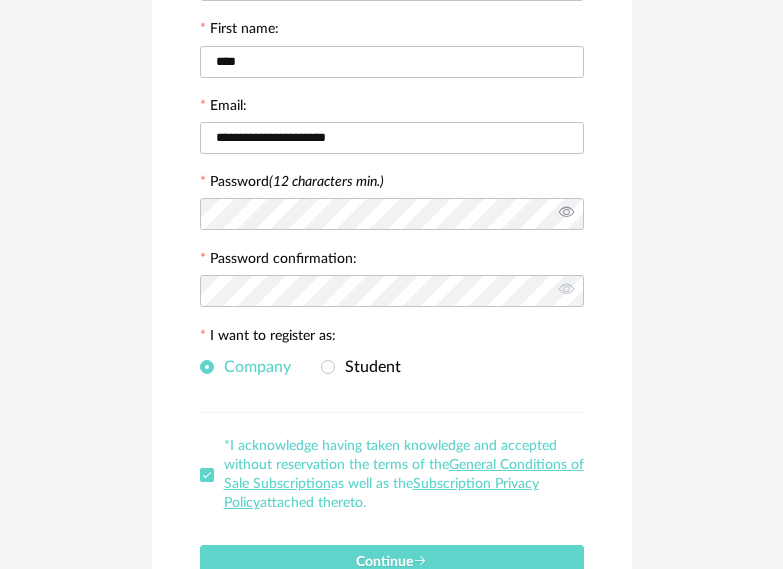 click at bounding box center [566, 214] 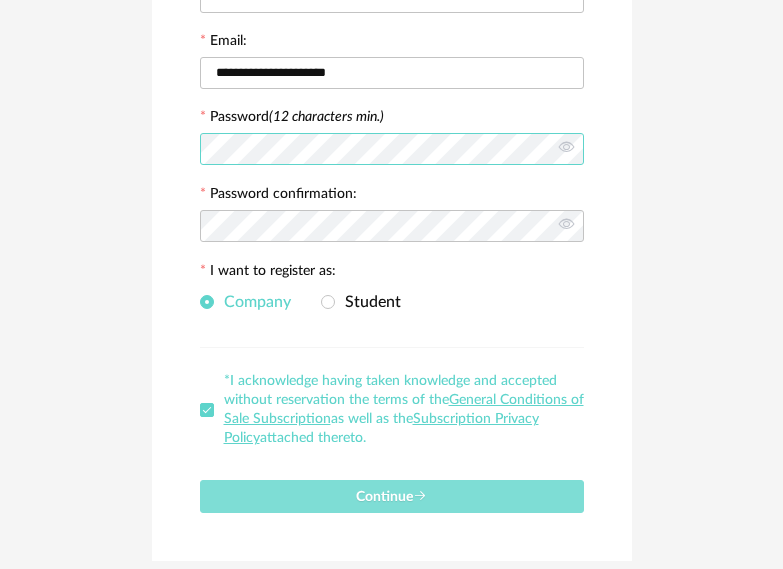 scroll, scrollTop: 433, scrollLeft: 0, axis: vertical 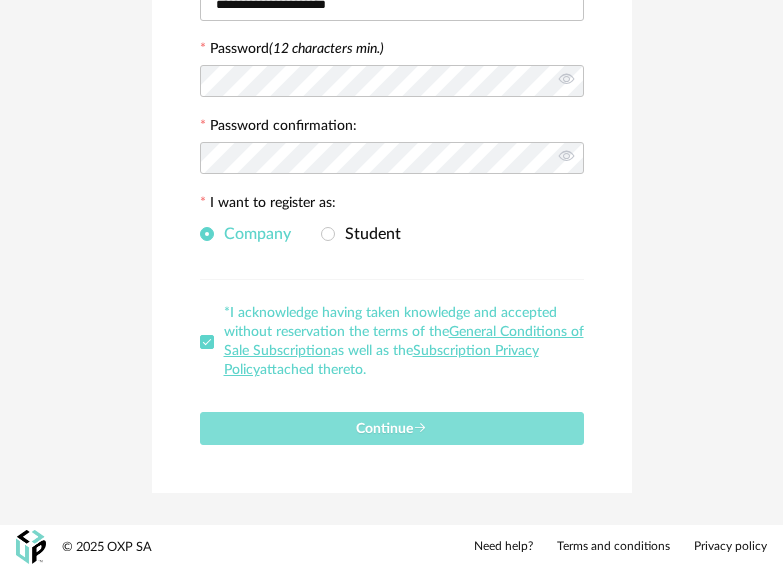click on "Continue" at bounding box center [392, 428] 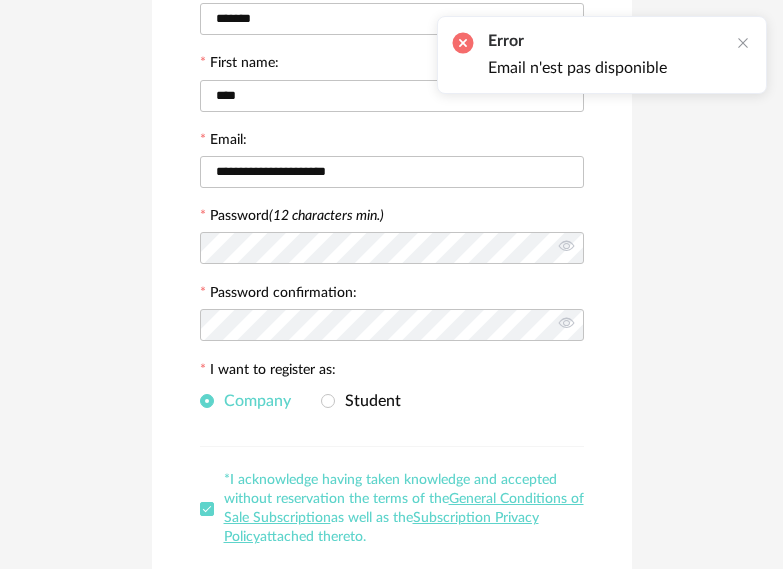 scroll, scrollTop: 233, scrollLeft: 0, axis: vertical 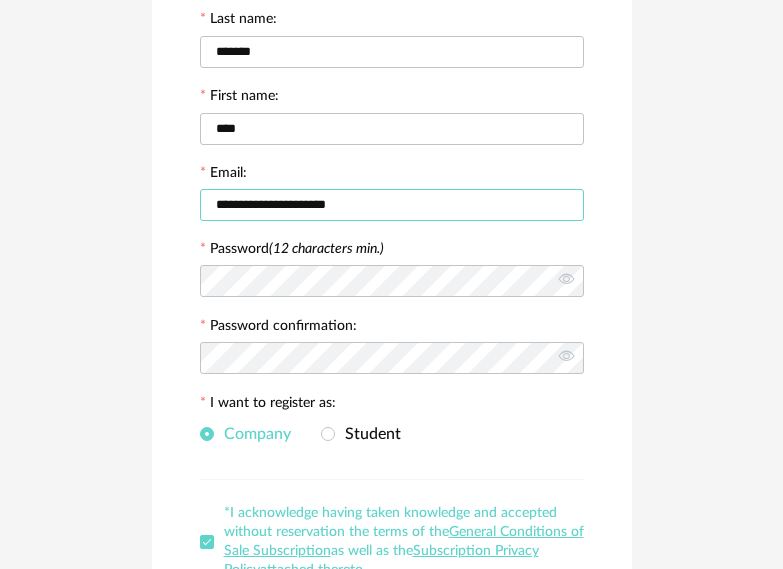 drag, startPoint x: 216, startPoint y: 206, endPoint x: 176, endPoint y: 201, distance: 40.311287 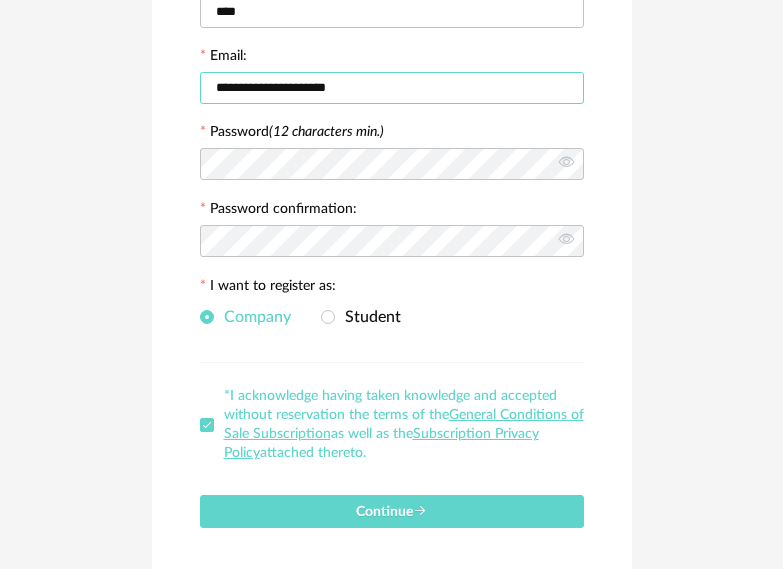 scroll, scrollTop: 433, scrollLeft: 0, axis: vertical 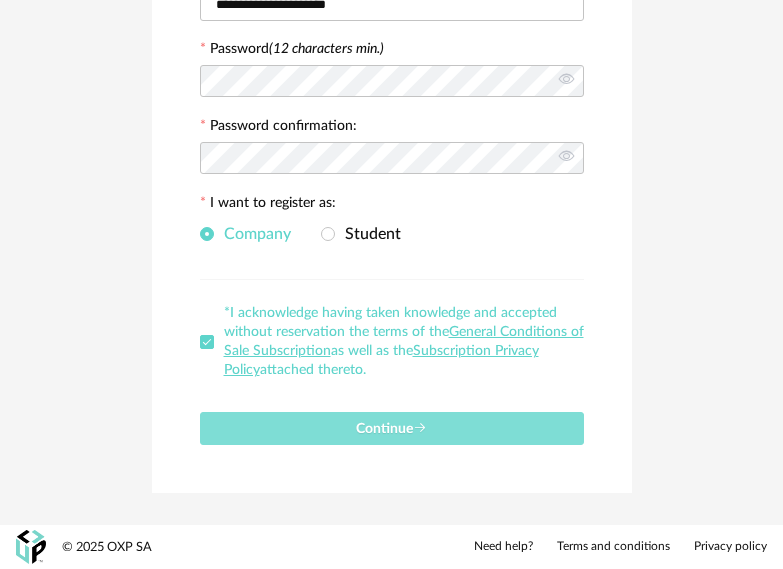 click on "Continue" at bounding box center (392, 428) 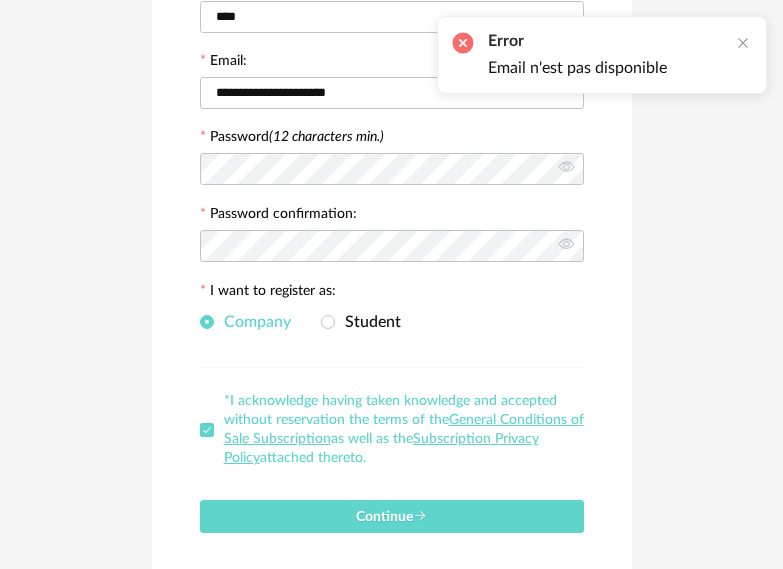 scroll, scrollTop: 233, scrollLeft: 0, axis: vertical 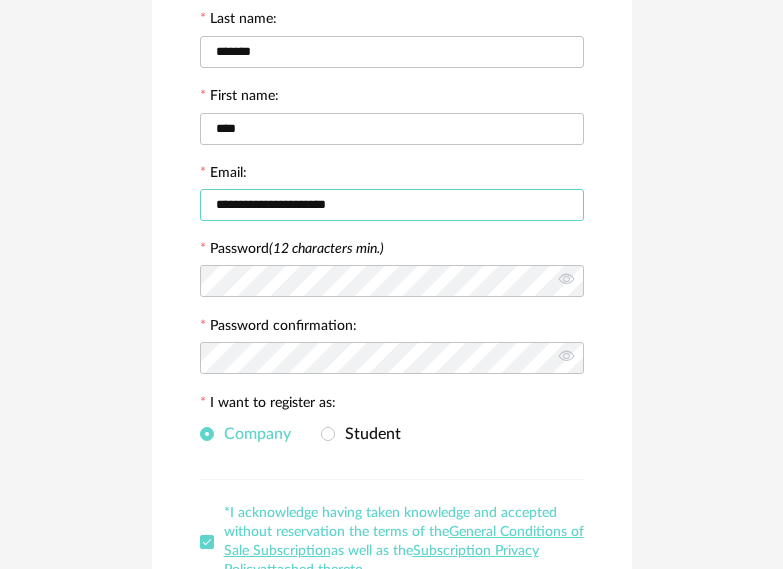 click on "**********" at bounding box center (392, 205) 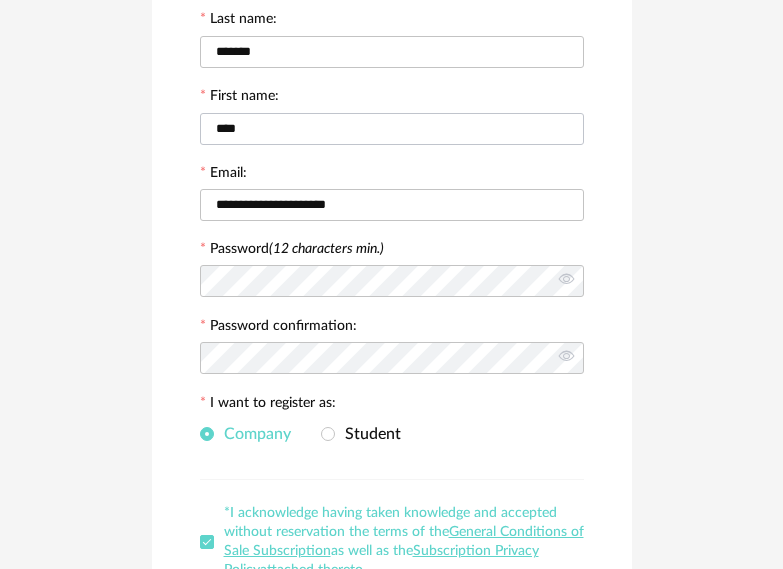 scroll, scrollTop: 0, scrollLeft: 0, axis: both 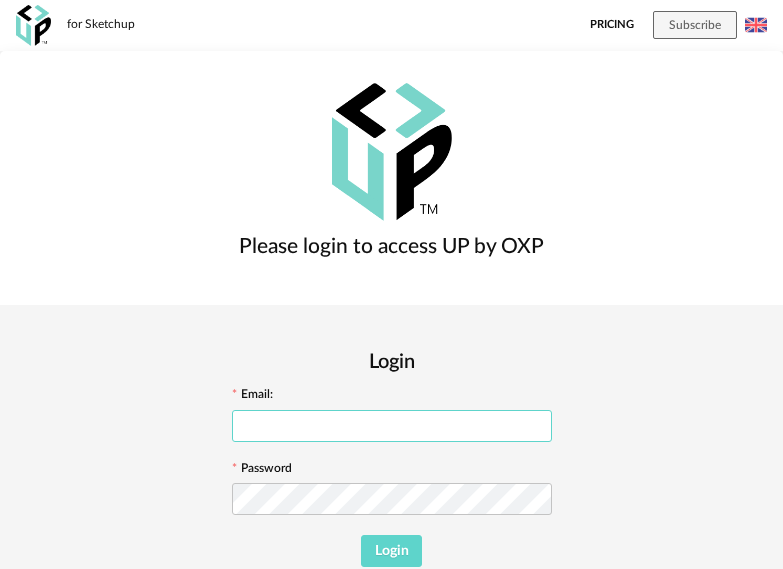 click at bounding box center (392, 426) 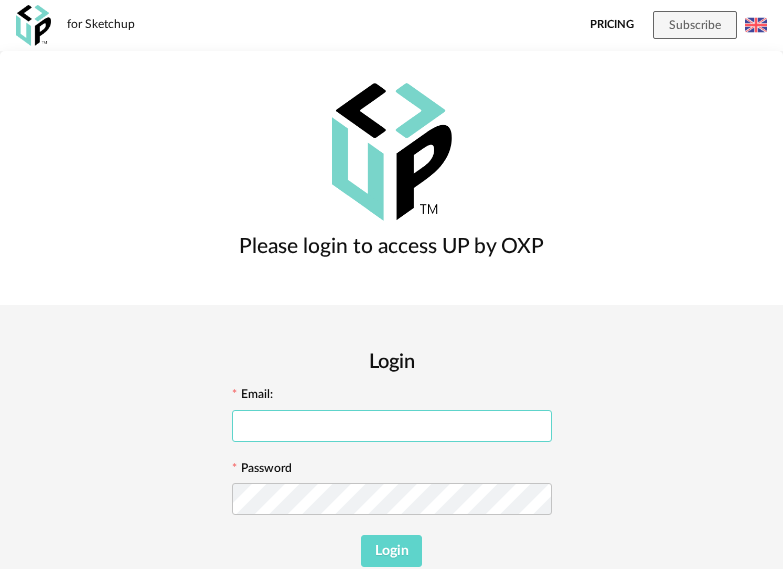 paste on "**********" 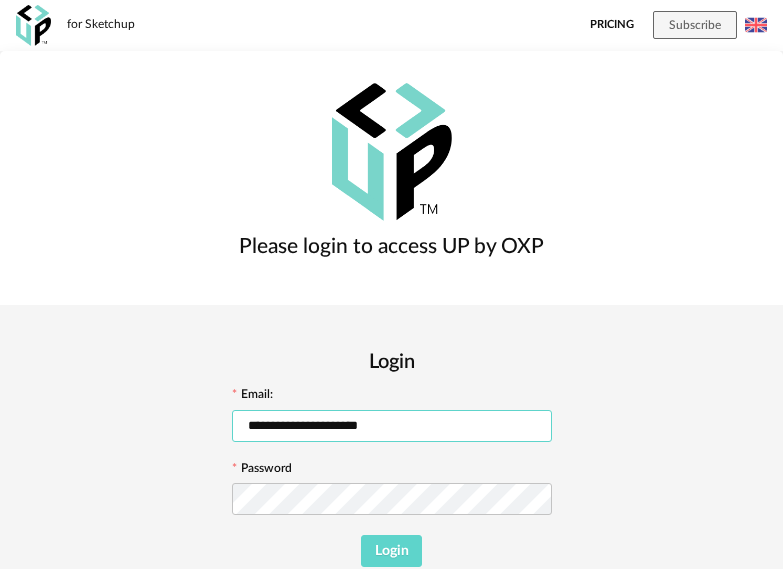 type on "**********" 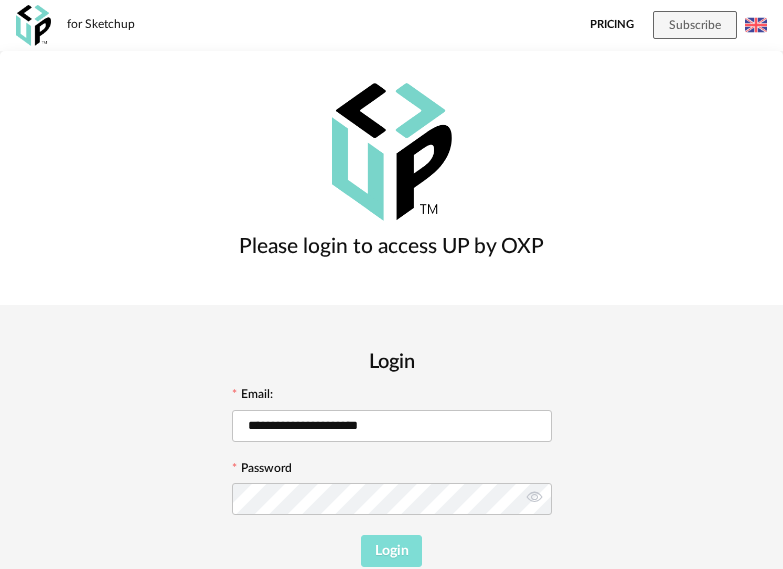 click on "Login" at bounding box center [392, 551] 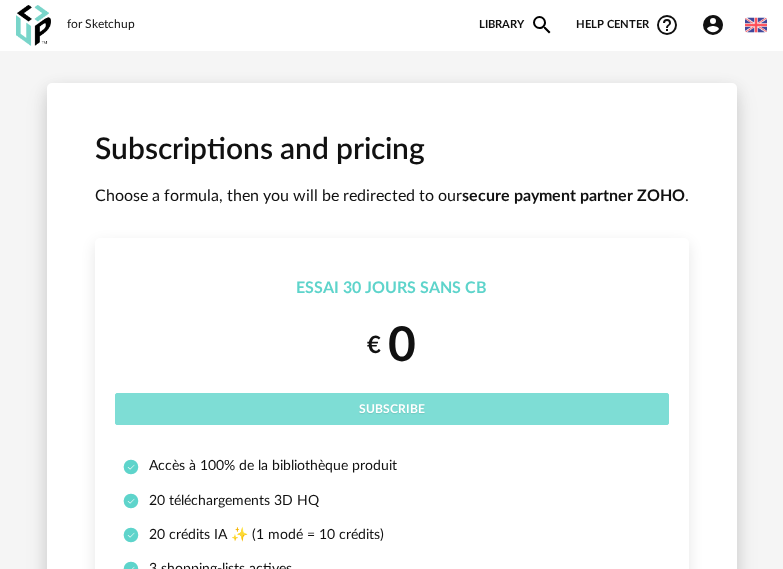 click on "Subscribe" at bounding box center (392, 409) 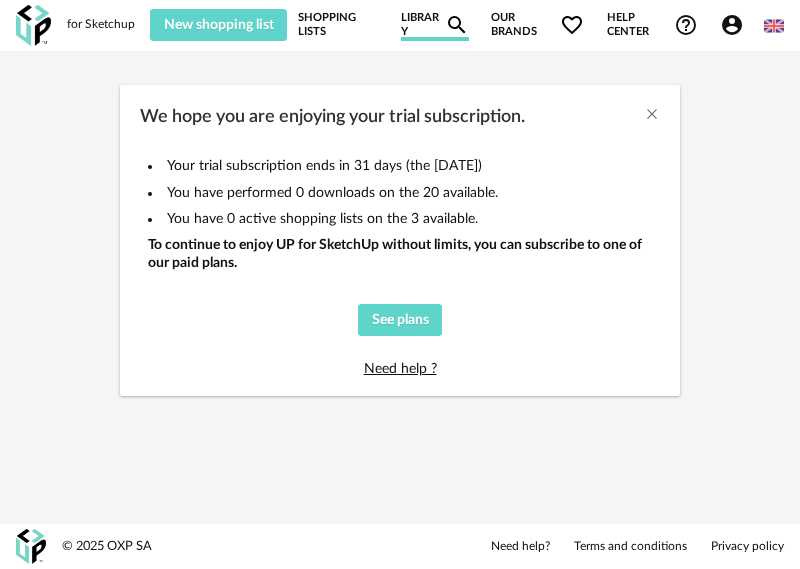 scroll, scrollTop: 0, scrollLeft: 0, axis: both 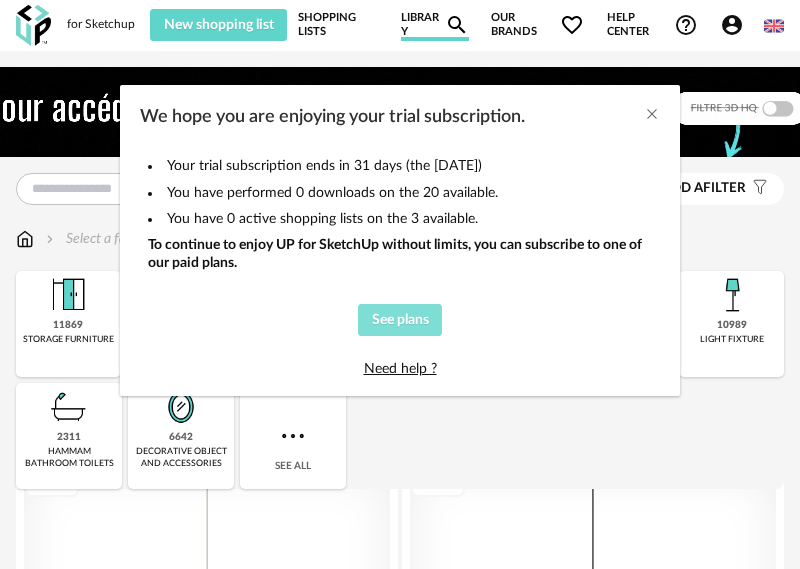 click on "See plans" at bounding box center [400, 320] 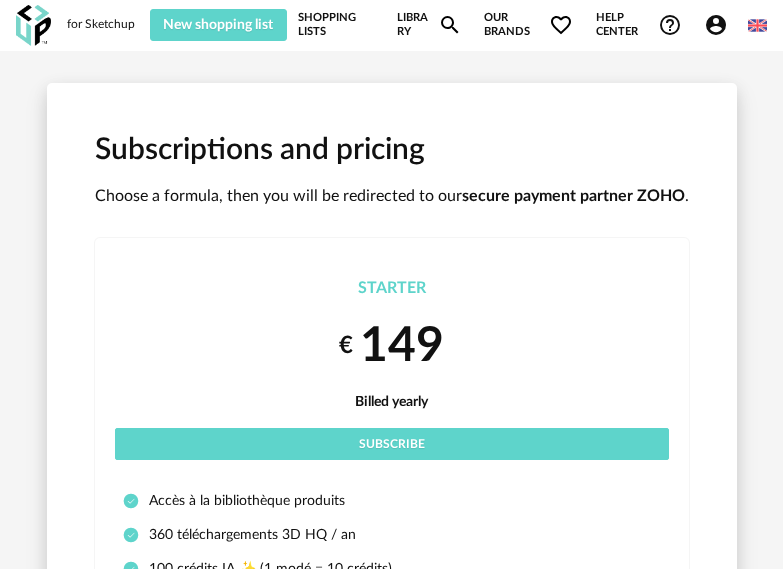 click on "for Sketchup   New shopping list
Update my Shopping List
Refresh icon         Shopping Lists   Library Magnify icon   Our brands Heart Outline icon   All brands   Close icon
Help center Help Circle Outline icon   Video tutorials   Read FAQ   Contact support   Account Circle icon   Account   Connected as   [FIRST] [LAST]   Edit my profile   My personal library   My AI 3D Creation icon   Platform updates       Logout
Français
Menu icon" at bounding box center (391, 25) 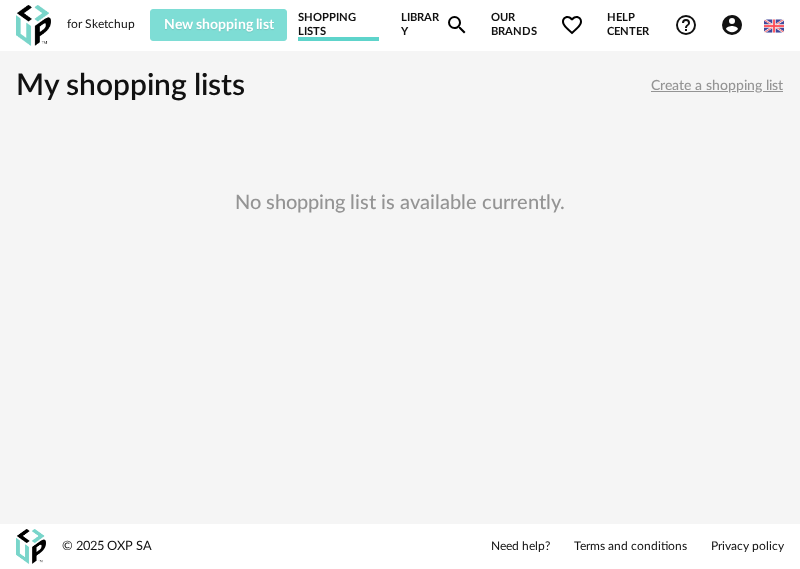 click on "New shopping list" at bounding box center [219, 25] 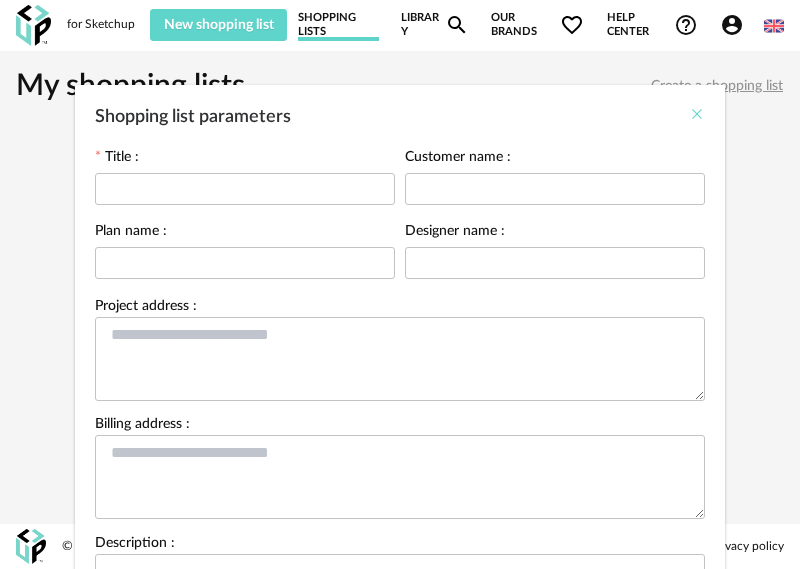 click at bounding box center [697, 114] 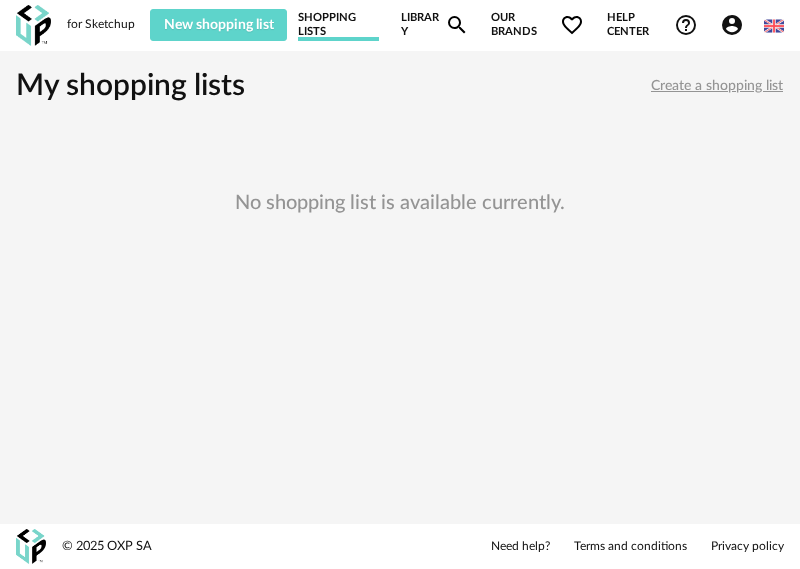 click at bounding box center [33, 25] 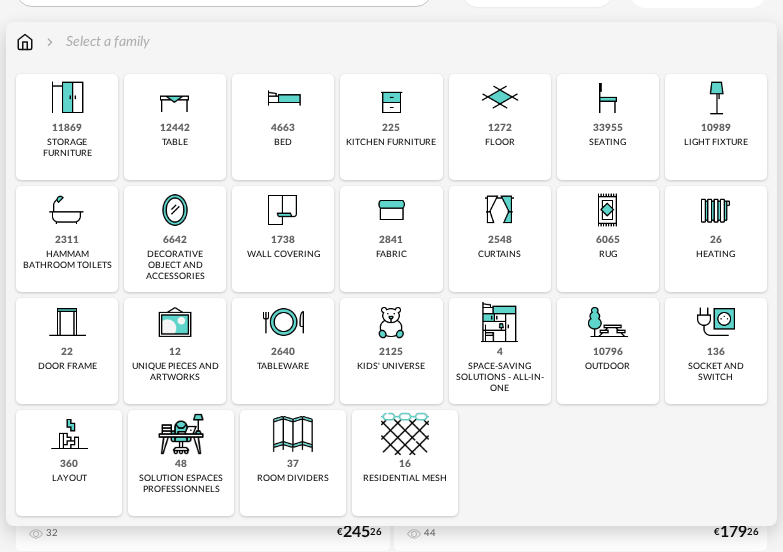 scroll, scrollTop: 200, scrollLeft: 0, axis: vertical 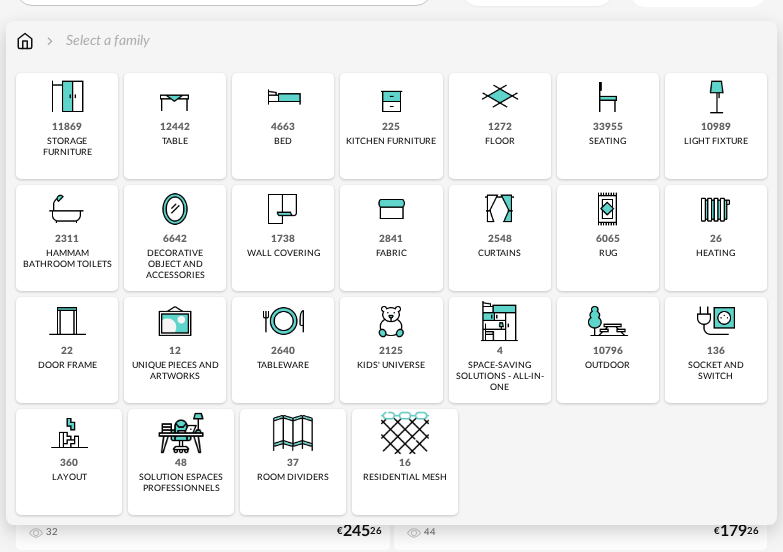 click on "33955" at bounding box center [608, 127] 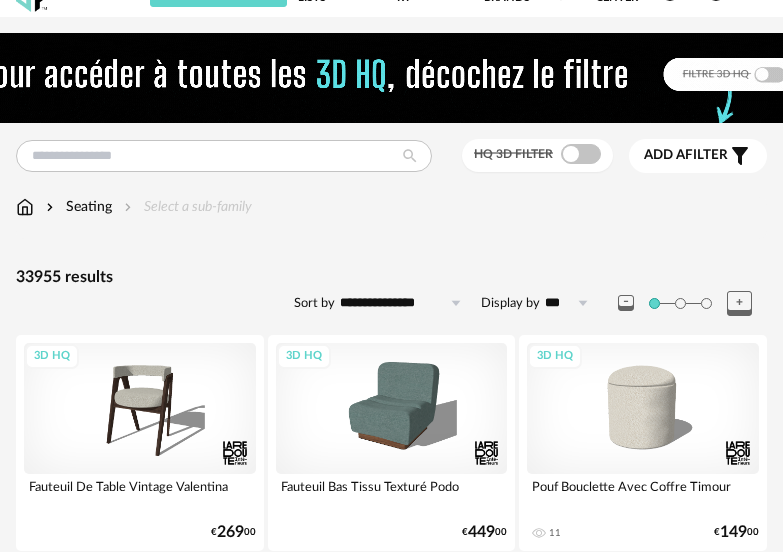 scroll, scrollTop: 0, scrollLeft: 0, axis: both 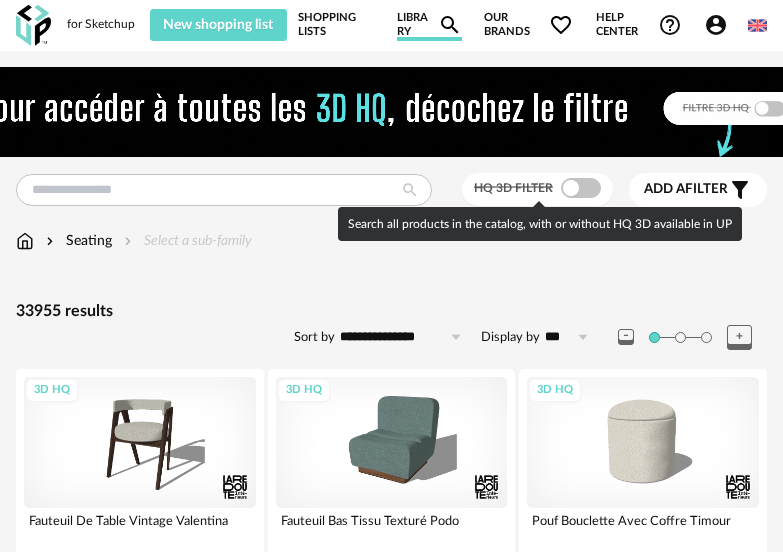 click at bounding box center (581, 188) 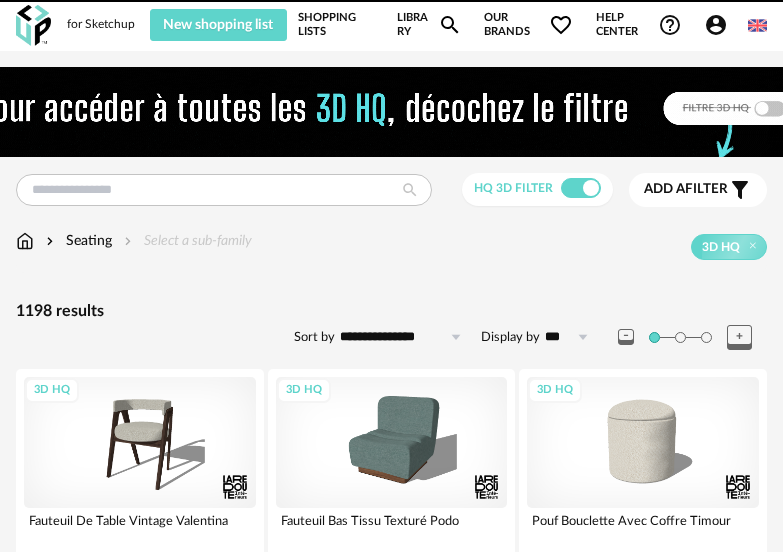 click on "Add a  filter" at bounding box center [686, 189] 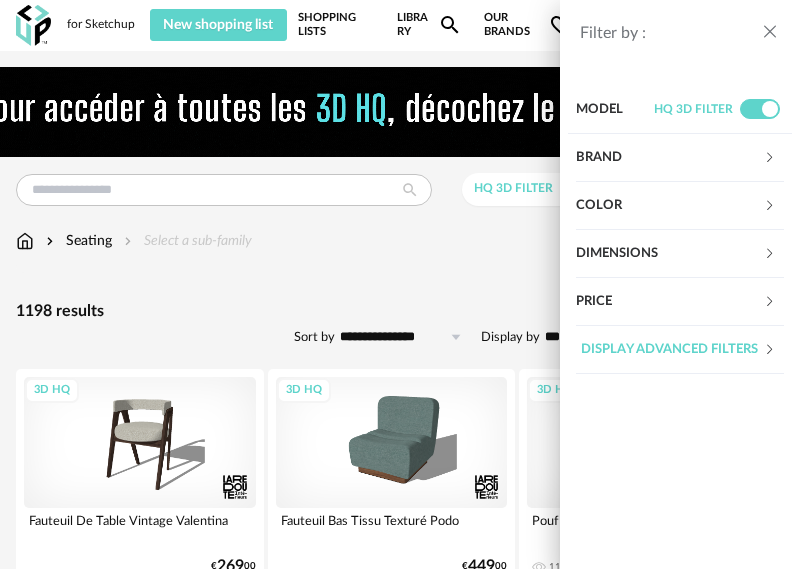 click on "Price" at bounding box center (669, 302) 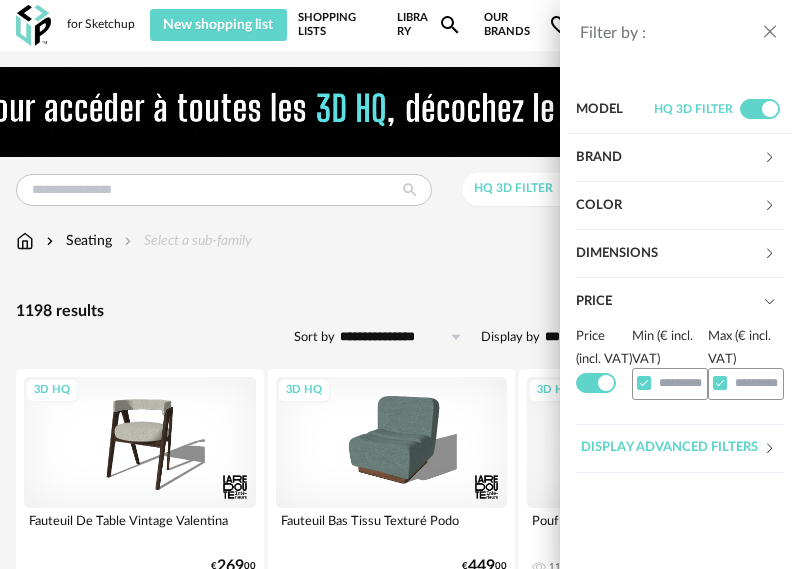 click on "Filter by :   Model
HQ 3D filter
Brand
&tradition
0
101 Copenhagen
0
366 Concept
0
AMPM
65
AYTM
0
Acte DECO
0
Airborne Design
44
Alinea
59     Arrow Right icon
Display all brands
All brands   Close icon
Color
black
79
steel
0
beige
0
white
194
gray
150
brown
359
yellow
40
orange
23
red
34
pink
8
purple
0
blue
89
green
109
transparent
3
silver
0
gold - brass
29
wood
28
multicolor
1
Dimensions
Height    *** 0% 10% 20% 30% 40% 50% 60% 70% 80% 90% 100%     ** 0% 10% 20% 30% 40% 50% 60% 70% 80% 90% 100%       0%" at bounding box center [400, 284] 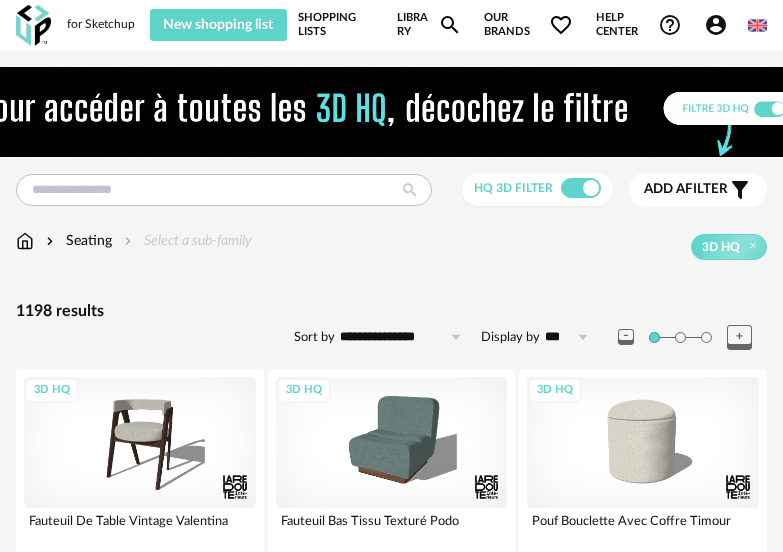 click on "Add a  filter" at bounding box center (686, 189) 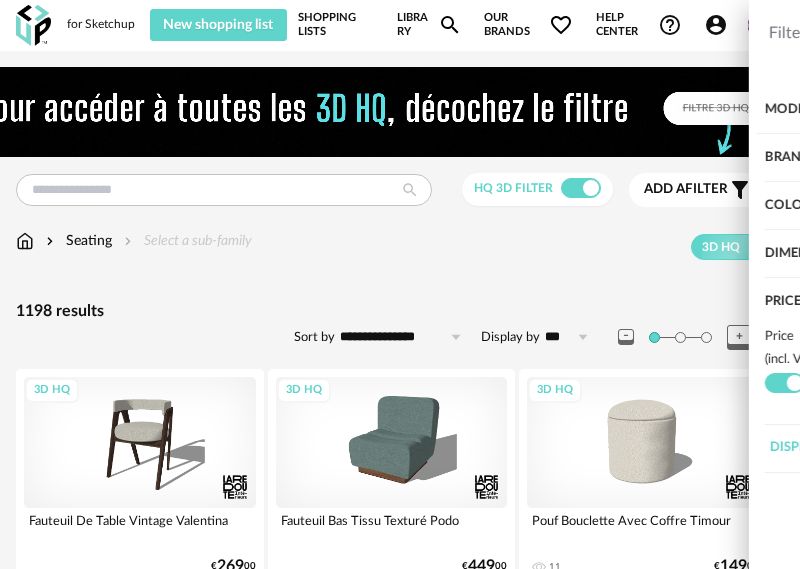 click at bounding box center [670, 383] 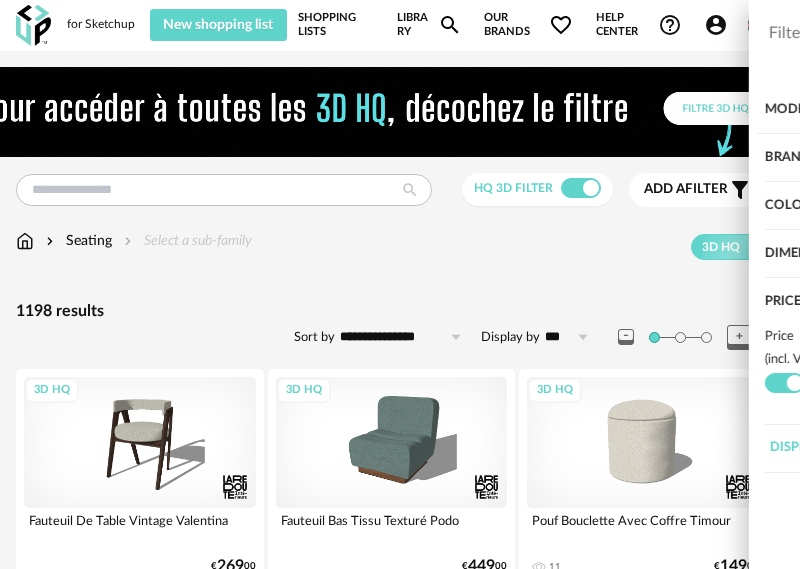 type on "*" 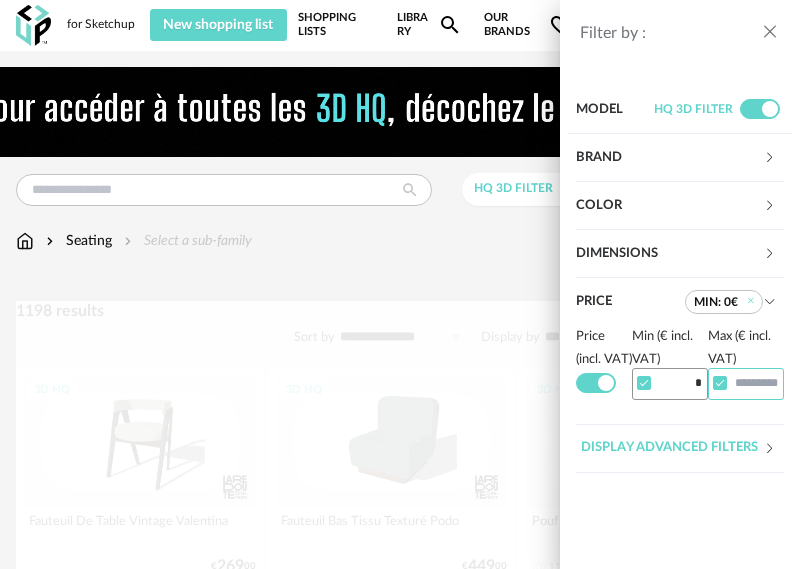 click at bounding box center [746, 383] 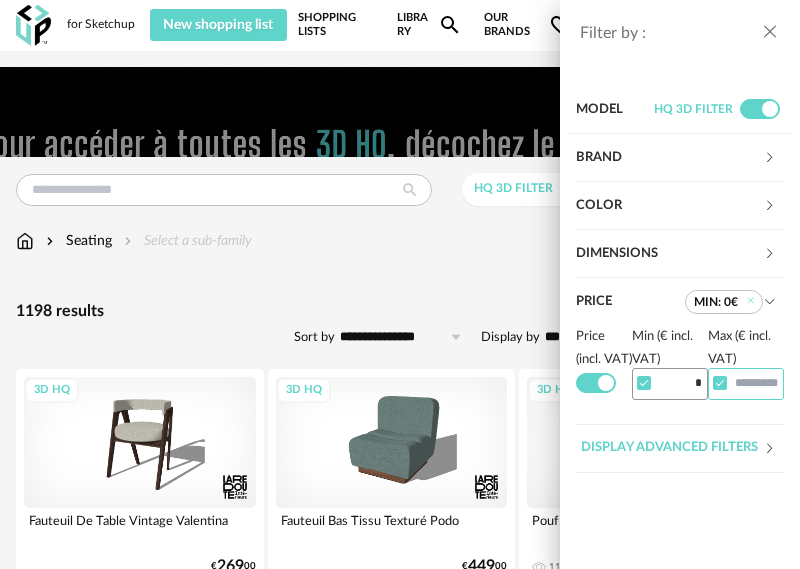 click at bounding box center [746, 383] 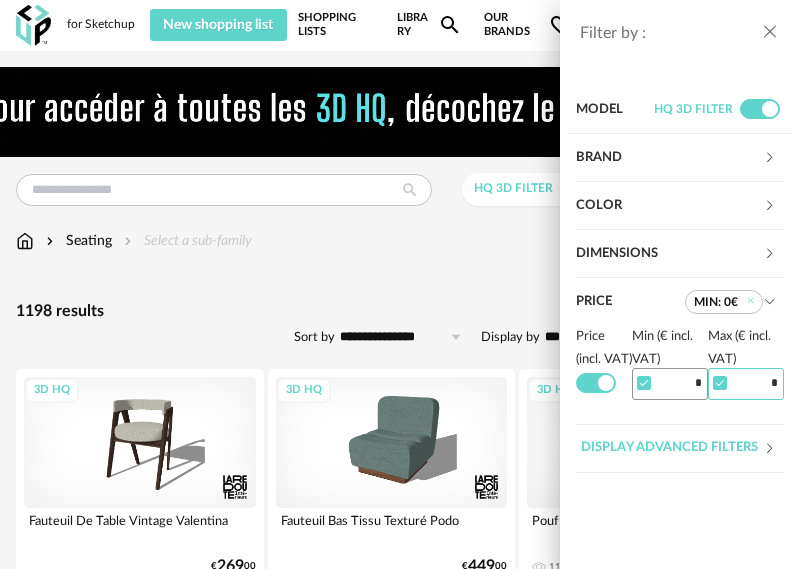 type on "*" 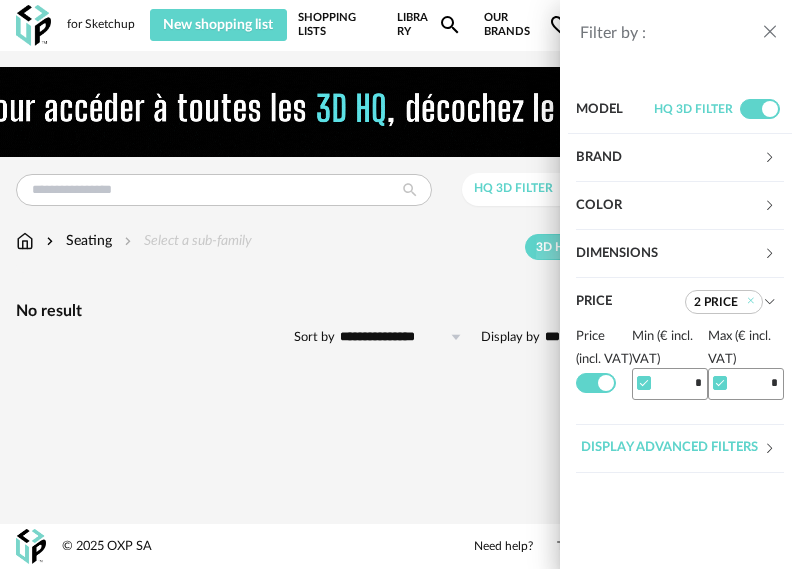 click on "Filter by :   Model
HQ 3D filter
Brand
&tradition
0
101 Copenhagen
0
366 Concept
0
AMPM
0
AYTM
0
Acte DECO
0
Airborne Design
0
Alinea
0     Arrow Right icon
Display all brands
All brands   Close icon
Color
black
0
steel
0
beige
0
white
0
gray
0
brown
0
yellow
0
orange
0
red
0
pink
0
purple
0
blue
0
green
0
transparent
0
silver
0
gold - brass
0
wood
0
multicolor
0
Dimensions
Height    *** 0% 10% 20% 30% 40% 50% 60% 70% 80% 90% 100%     ** 0% 10% 20% 30% 40% 50% 60% 70% 80% 90% 100%     Width    *** 0% 10%" at bounding box center [400, 284] 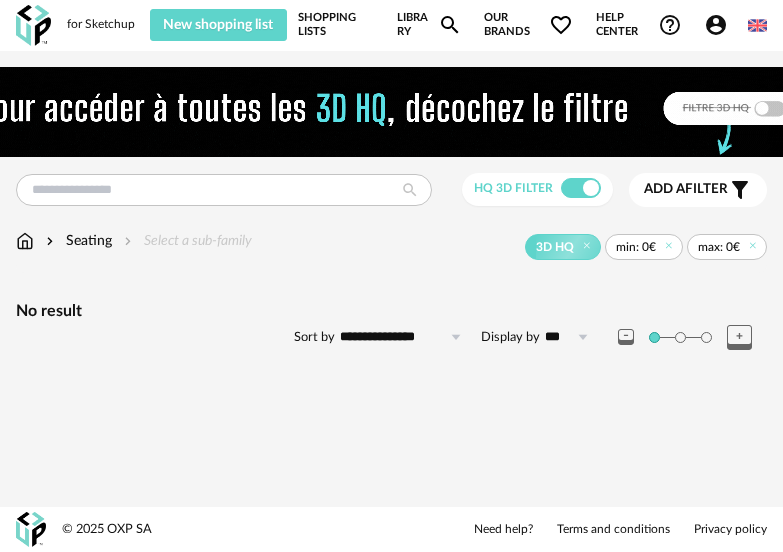scroll, scrollTop: 0, scrollLeft: 0, axis: both 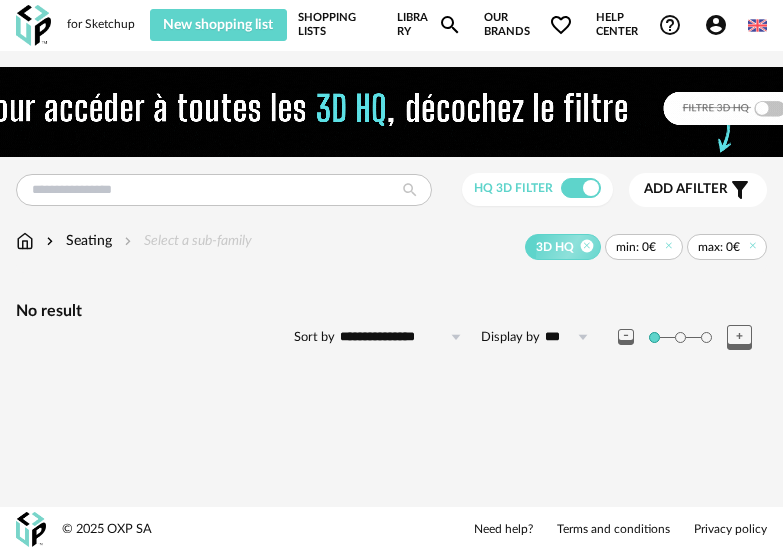 click at bounding box center (587, 245) 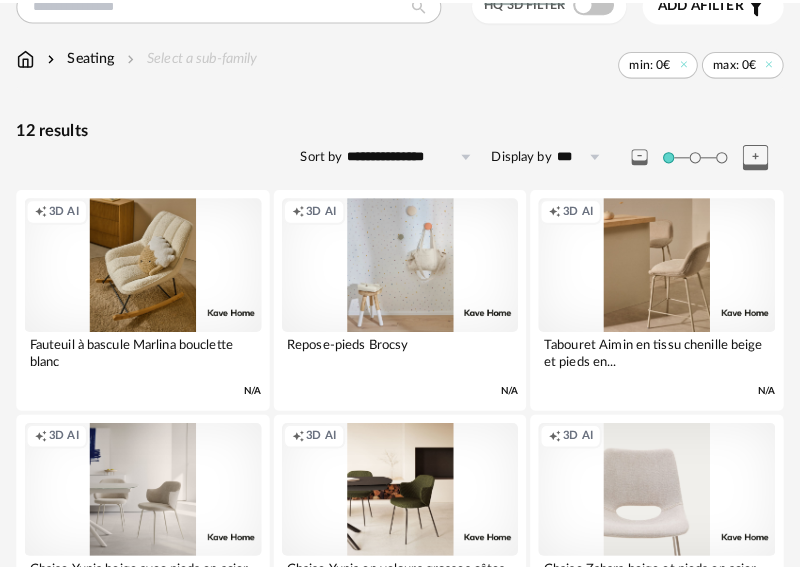 scroll, scrollTop: 0, scrollLeft: 0, axis: both 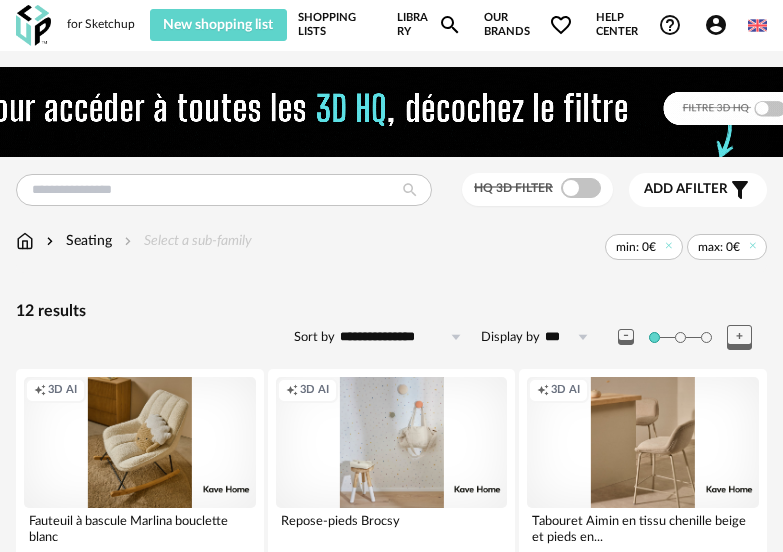 click on "Seating" at bounding box center (77, 241) 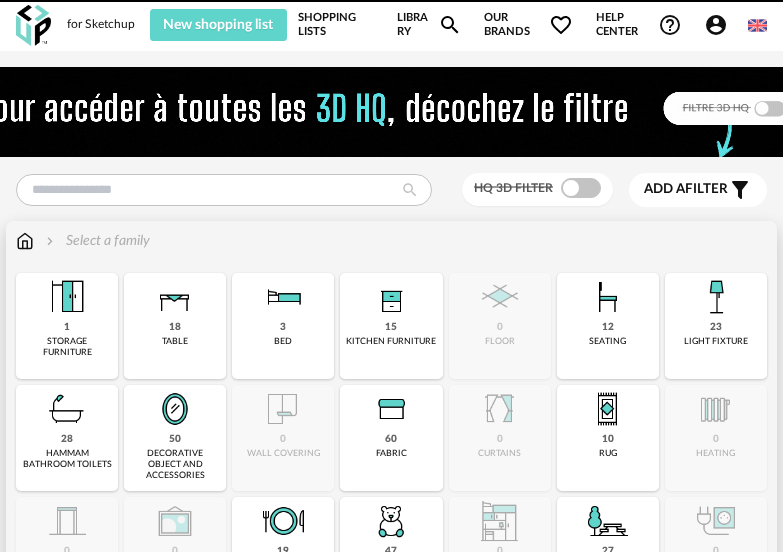 click at bounding box center (25, 241) 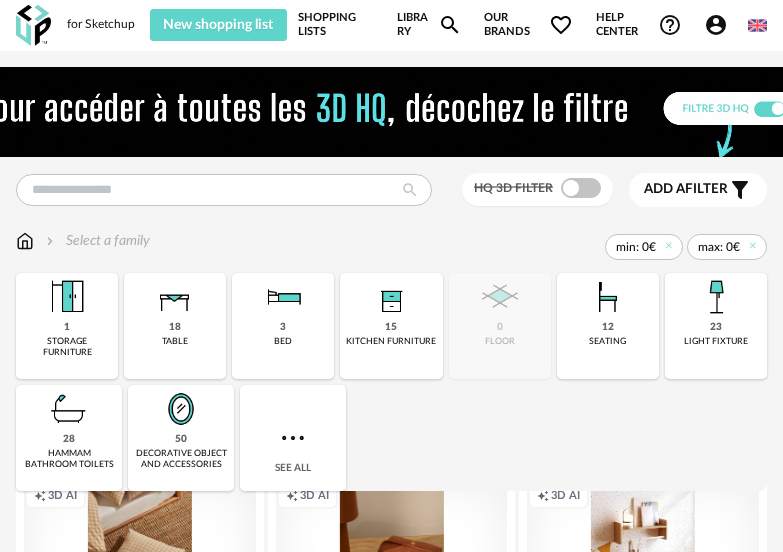 click on "Add a  filter s   Filter icon" at bounding box center [698, 190] 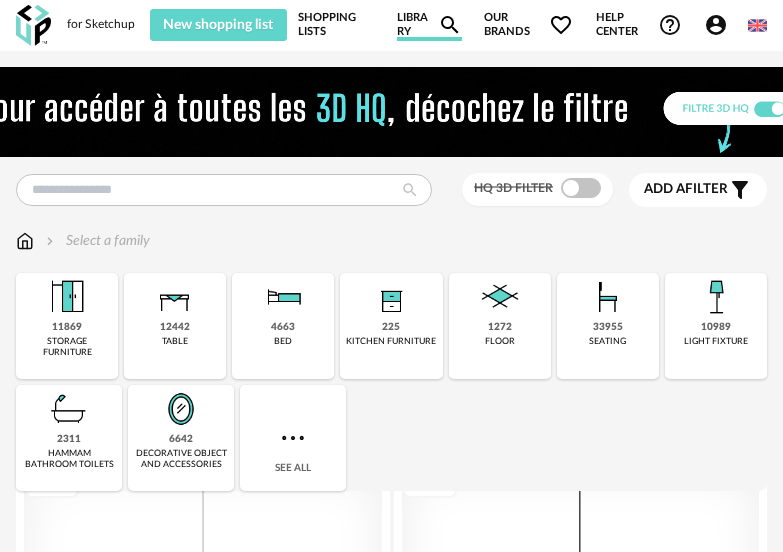 click on "Add a  filter" at bounding box center (686, 189) 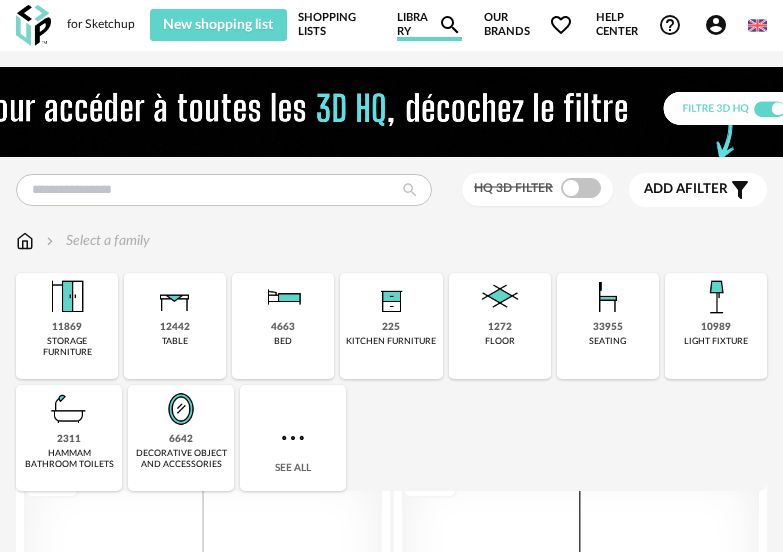 scroll, scrollTop: 0, scrollLeft: 0, axis: both 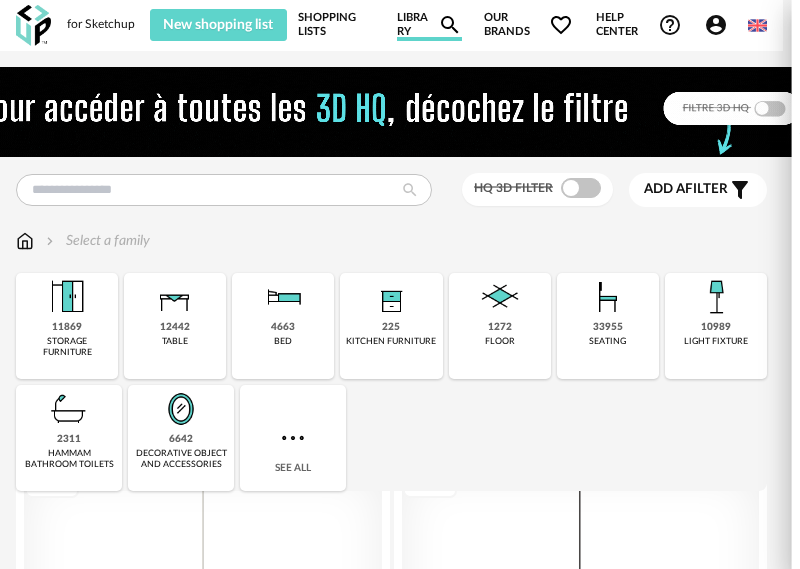 click on "Price" at bounding box center (669, 302) 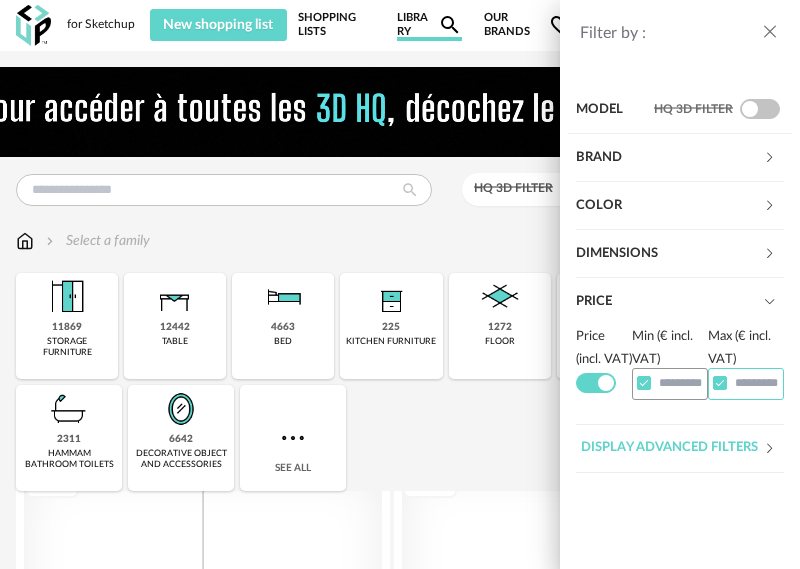 click at bounding box center [746, 383] 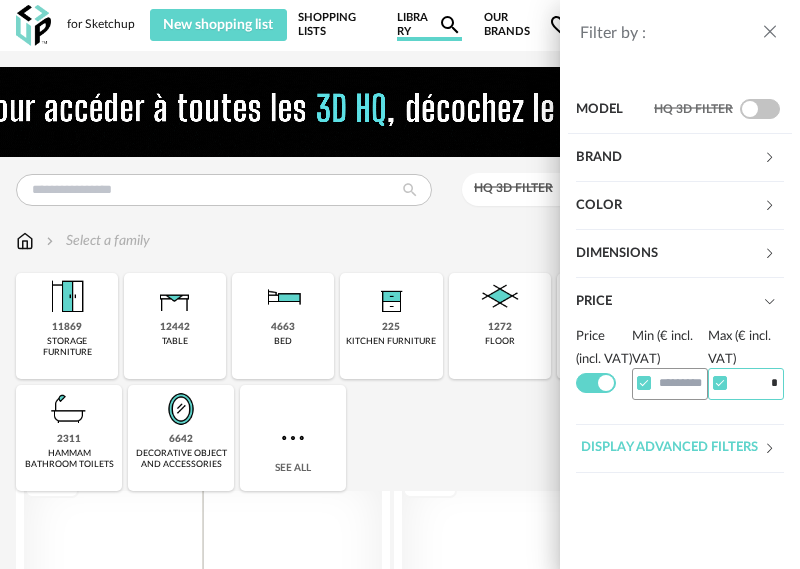 type on "*" 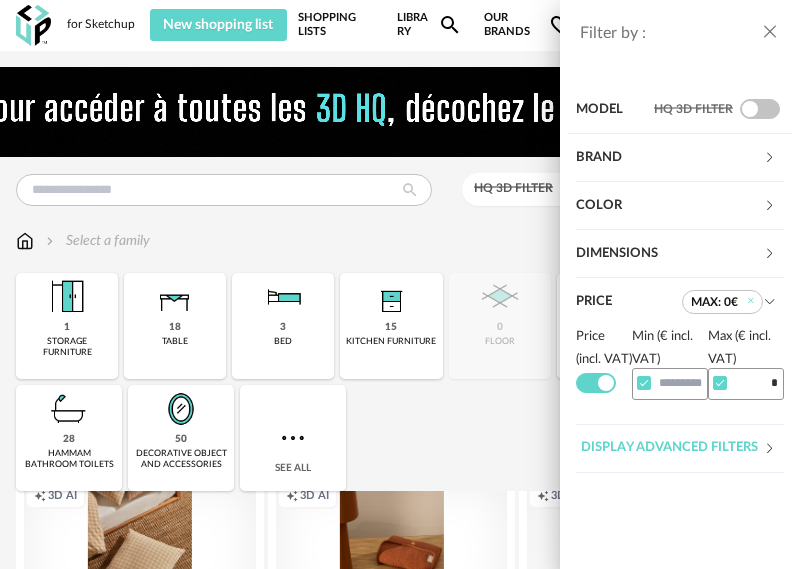 click on "Filter by :   Model
HQ 3D filter
Brand
&tradition
0
101 Copenhagen
0
366 Concept
0
AMPM
0
AYTM
0
Acte DECO
0
Airborne Design
0
Alinea
0     Arrow Right icon
Display all brands
All brands   Close icon
Color
black
0
steel
0
beige
0
white
0
gray
0
brown
0
yellow
0
orange
0
red
0
pink
0
purple
0
blue
0
green
0
transparent
0
silver
0
gold - brass
0
wood
0
multicolor
1
Dimensions
Height    *** 0% 10% 20% 30% 40% 50% 60% 70% 80% 90% 100%     ** 0% 10% 20% 30% 40% 50% 60% 70% 80% 90% 100%     Width    *** 0% 10%" at bounding box center [400, 284] 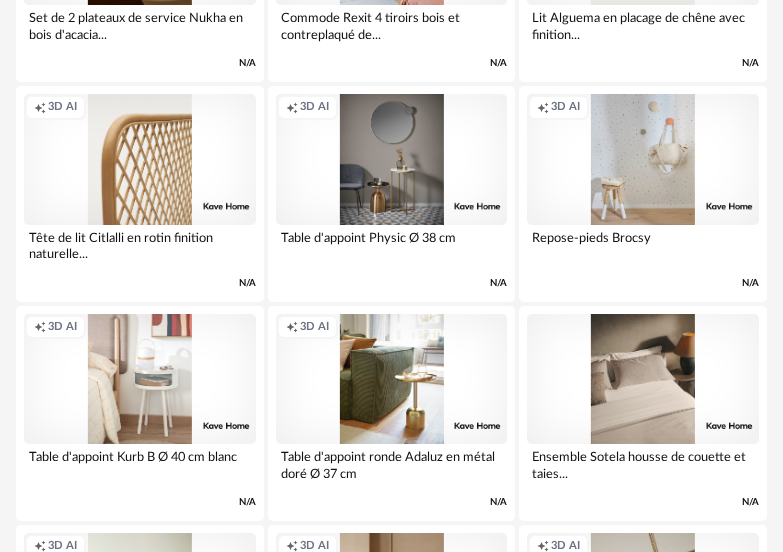 scroll, scrollTop: 6100, scrollLeft: 0, axis: vertical 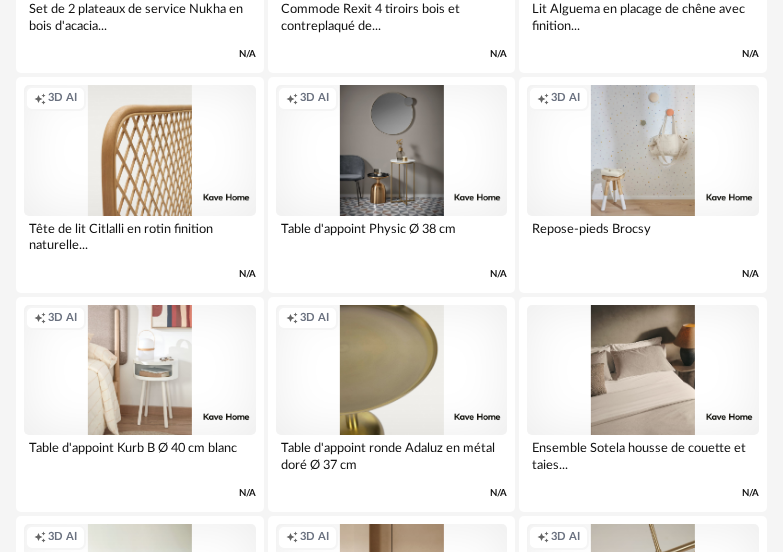 click on "Creation icon   3D AI" at bounding box center (392, 370) 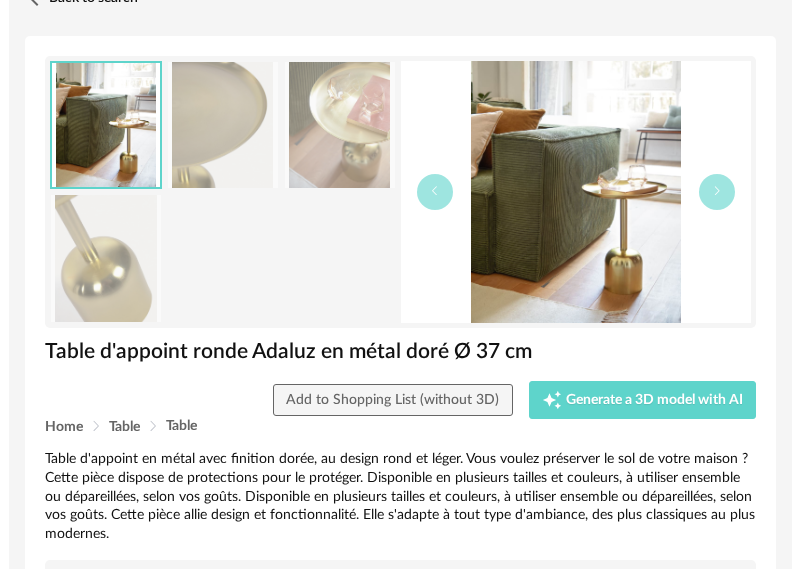 scroll, scrollTop: 200, scrollLeft: 0, axis: vertical 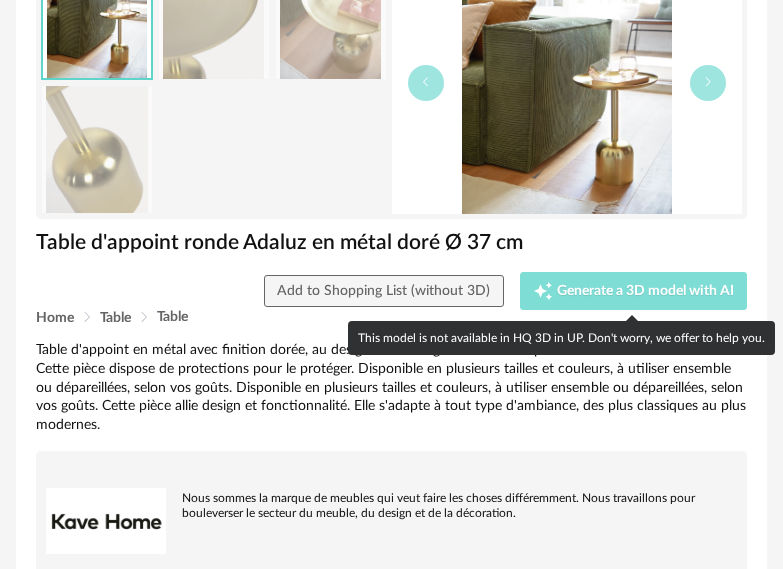 click on "Generate a 3D model with AI" at bounding box center [645, 291] 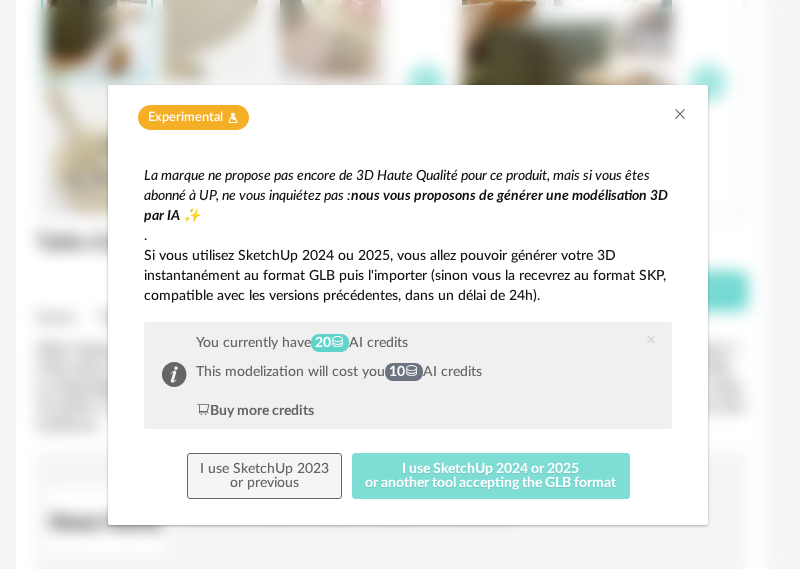 click on "I use SketchUp 2024 or 2025 or another tool accepting the GLB format" at bounding box center [491, 476] 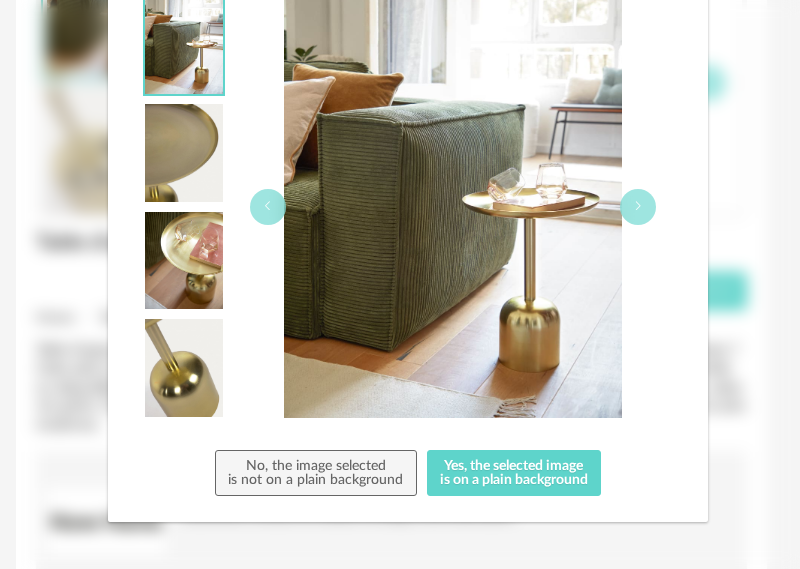 scroll, scrollTop: 245, scrollLeft: 0, axis: vertical 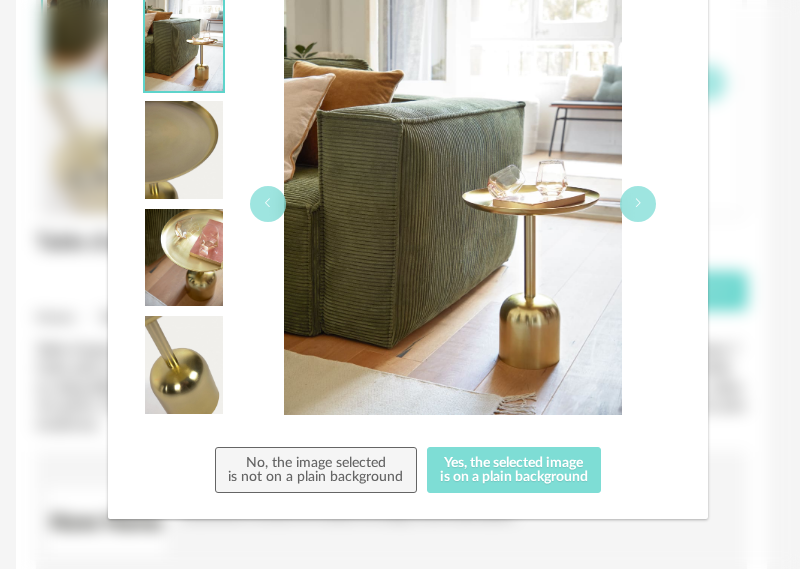 click on "Yes, the selected image  is on a plain background" at bounding box center [514, 470] 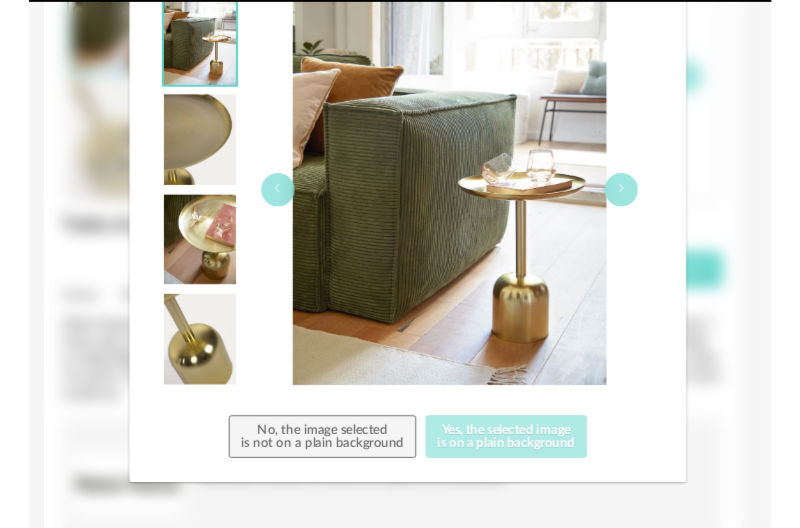 scroll, scrollTop: 0, scrollLeft: 0, axis: both 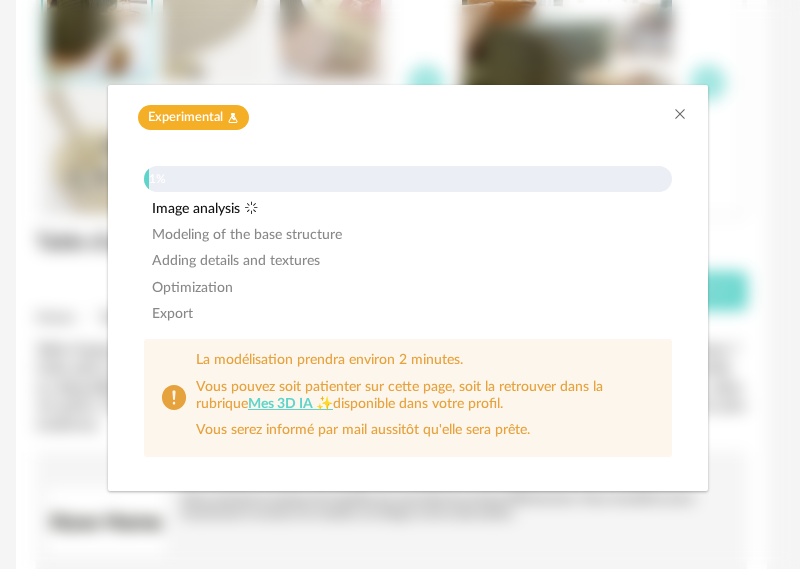 click on "Experimental   Flask icon" at bounding box center (408, 112) 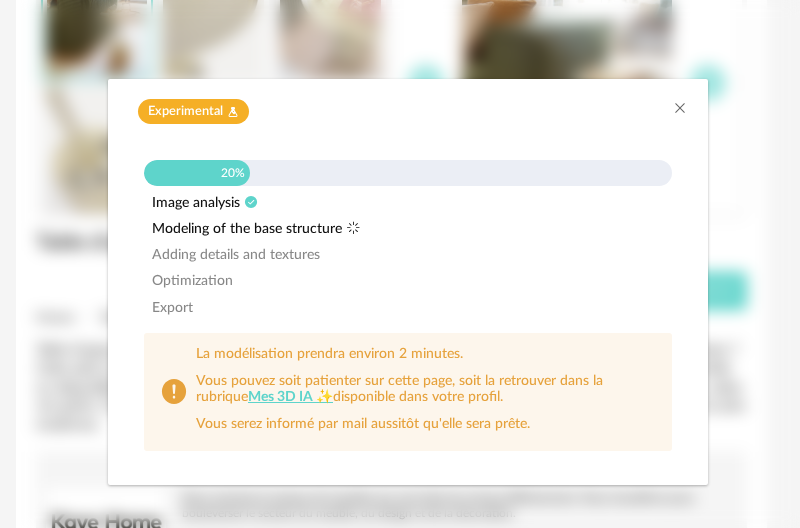 click on "20%" at bounding box center [408, 173] 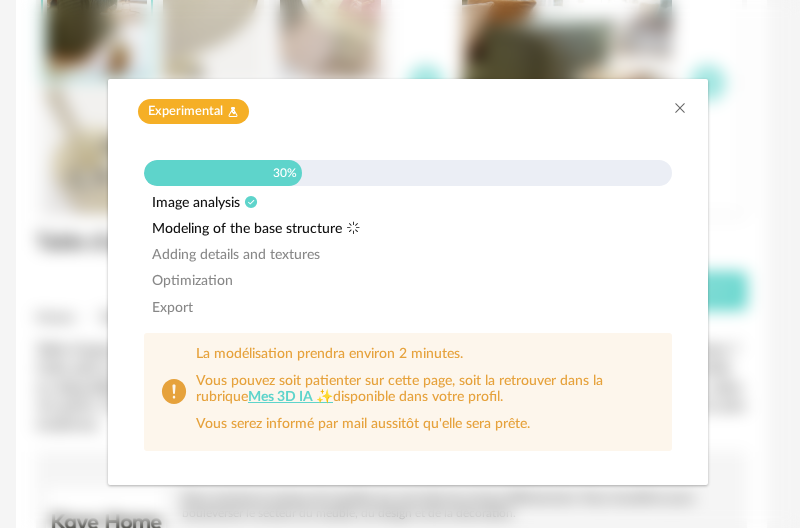 click on "Modeling of the base structure" at bounding box center [408, 229] 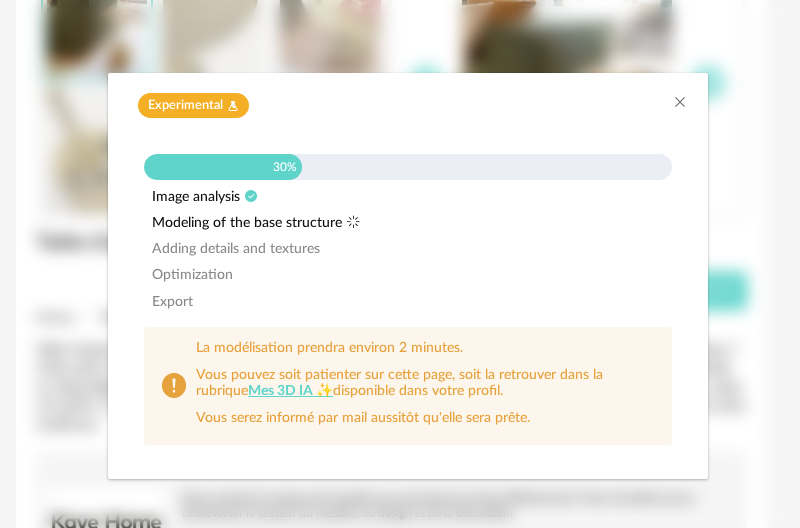 scroll, scrollTop: 7, scrollLeft: 0, axis: vertical 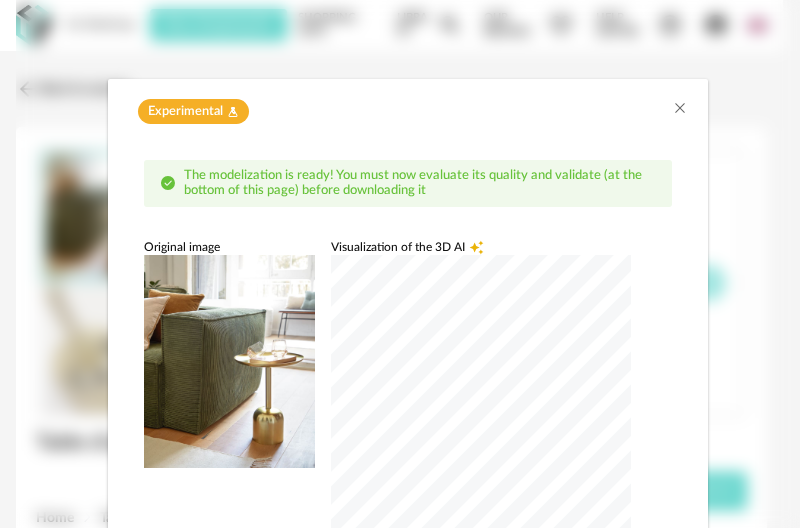 click at bounding box center [229, 361] 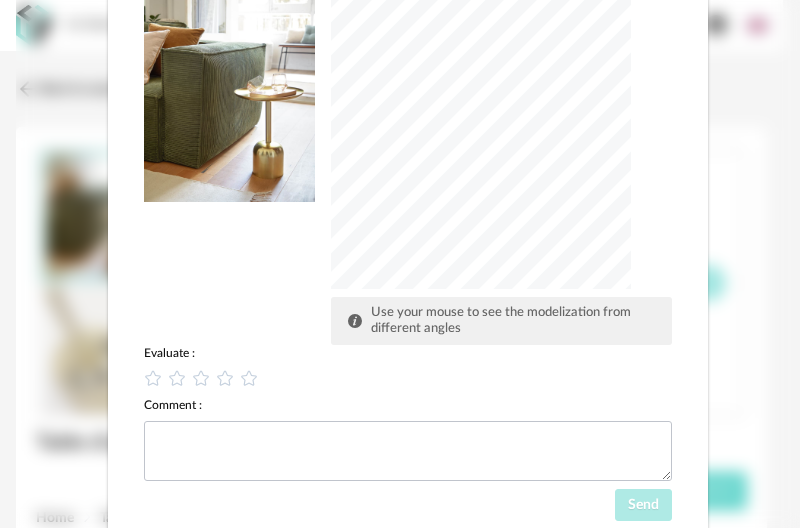 scroll, scrollTop: 335, scrollLeft: 0, axis: vertical 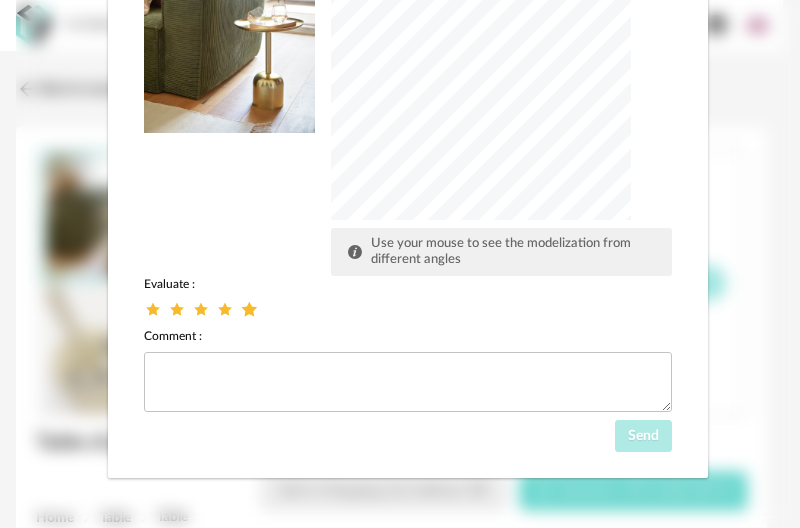 click at bounding box center [249, 308] 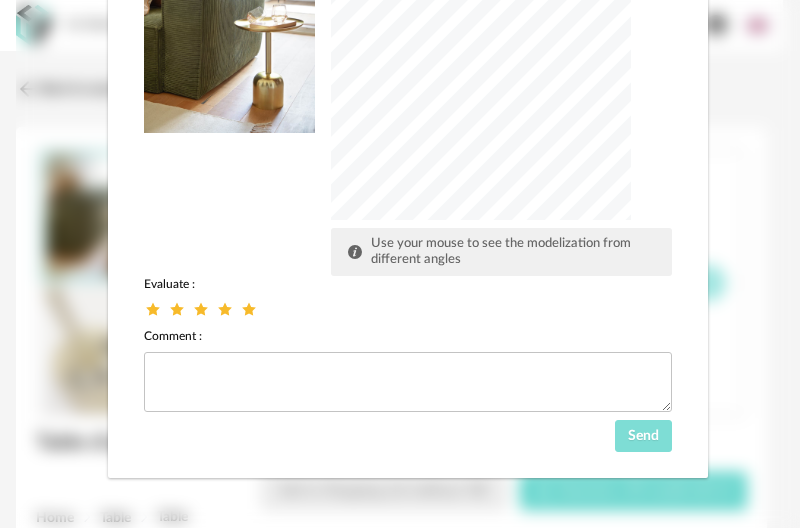 click on "Send" at bounding box center [643, 436] 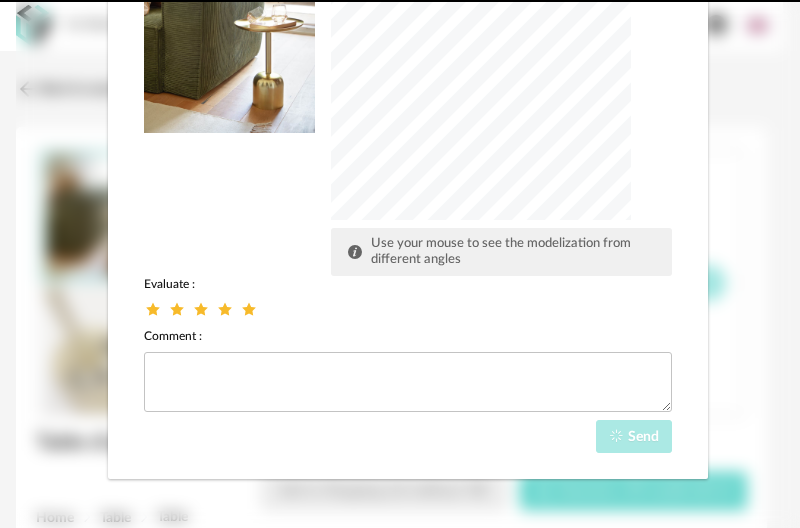 scroll, scrollTop: 219, scrollLeft: 0, axis: vertical 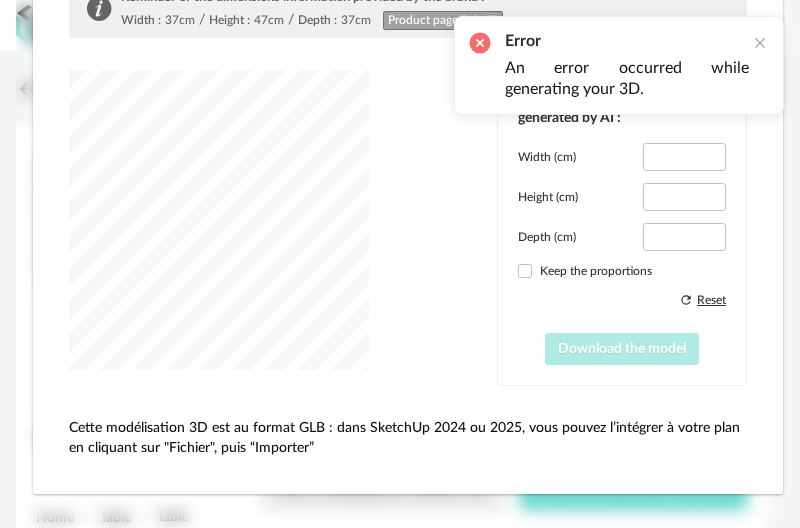 click on "Download the model" at bounding box center (622, 349) 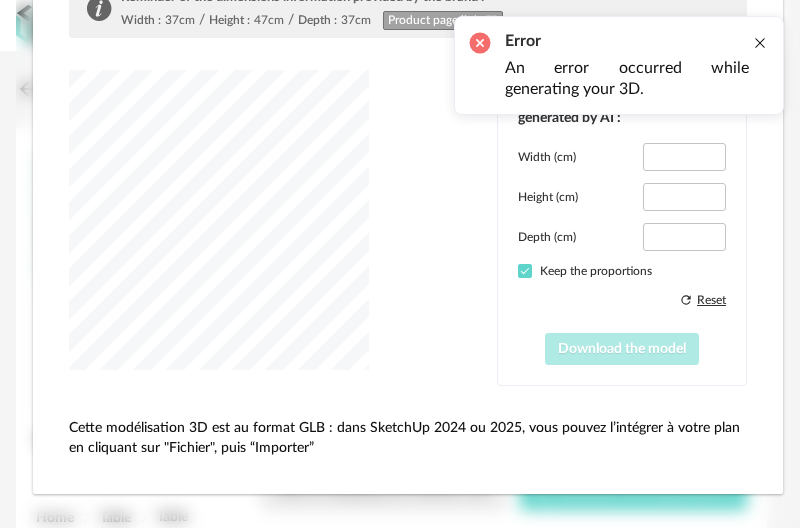 click at bounding box center [760, 43] 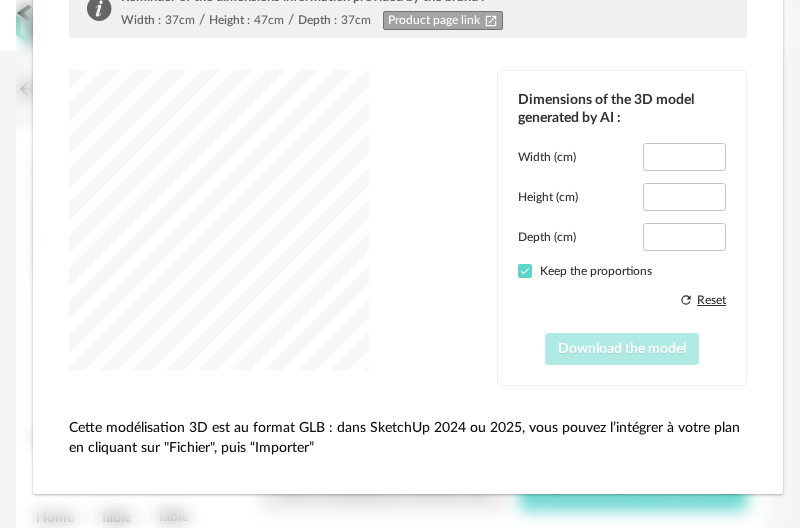 click at bounding box center (219, 220) 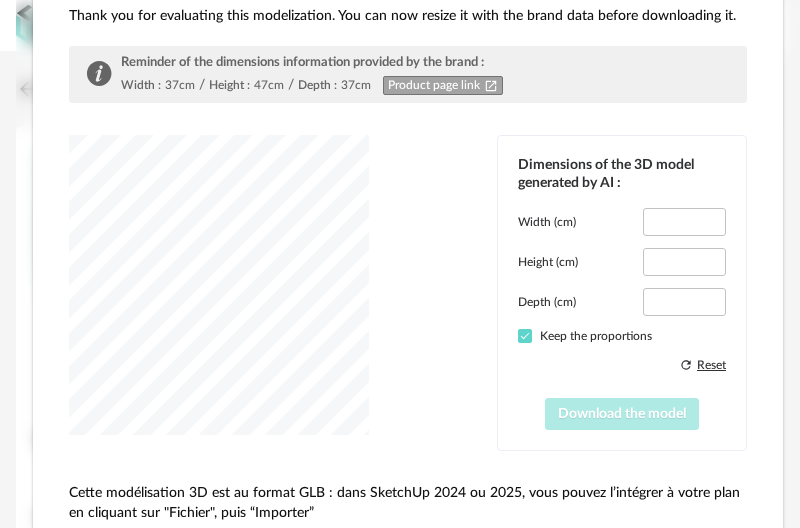 scroll, scrollTop: 119, scrollLeft: 0, axis: vertical 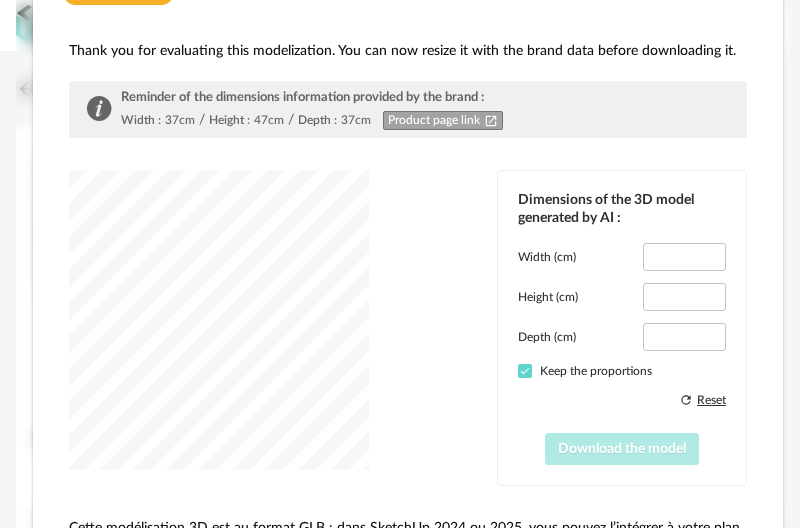 click on "Product page link
Open In New icon" at bounding box center [443, 120] 